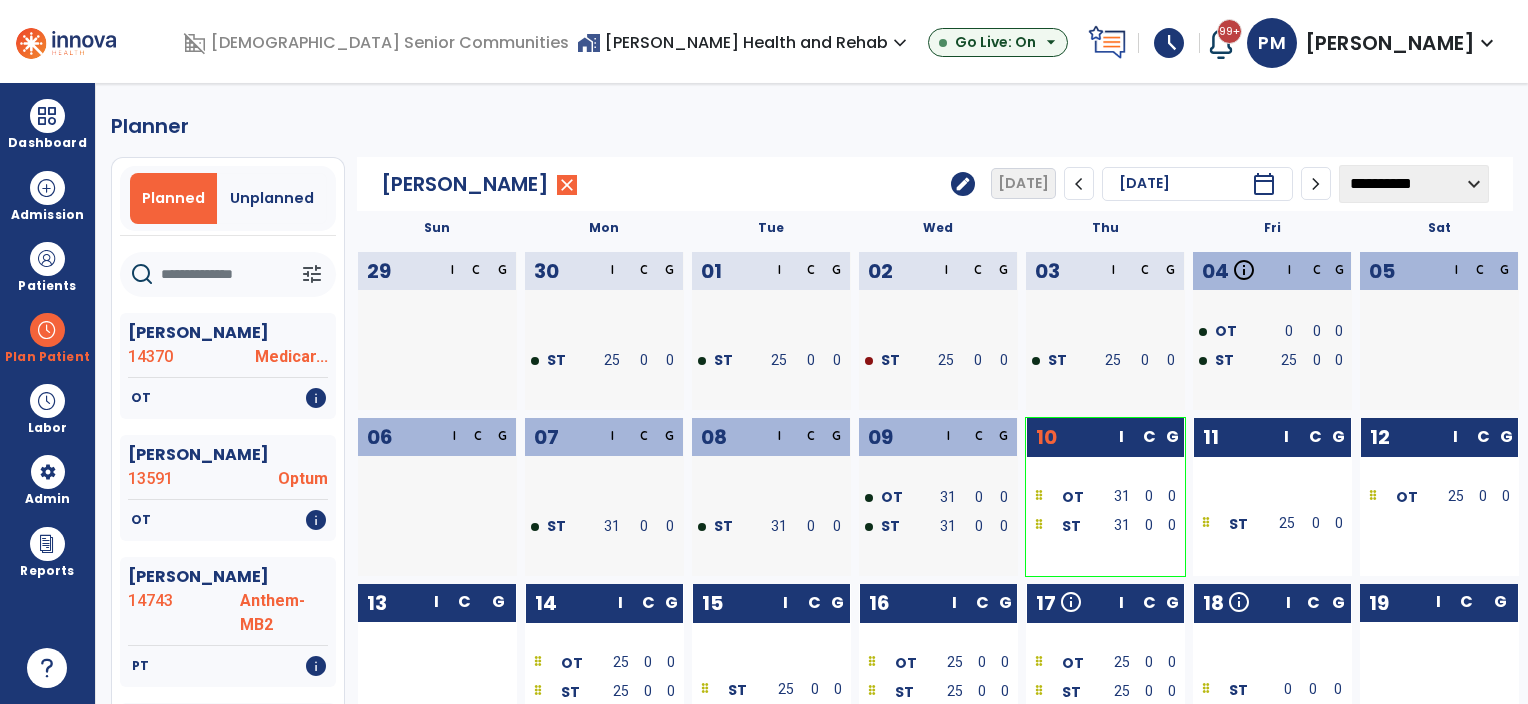 scroll, scrollTop: 0, scrollLeft: 0, axis: both 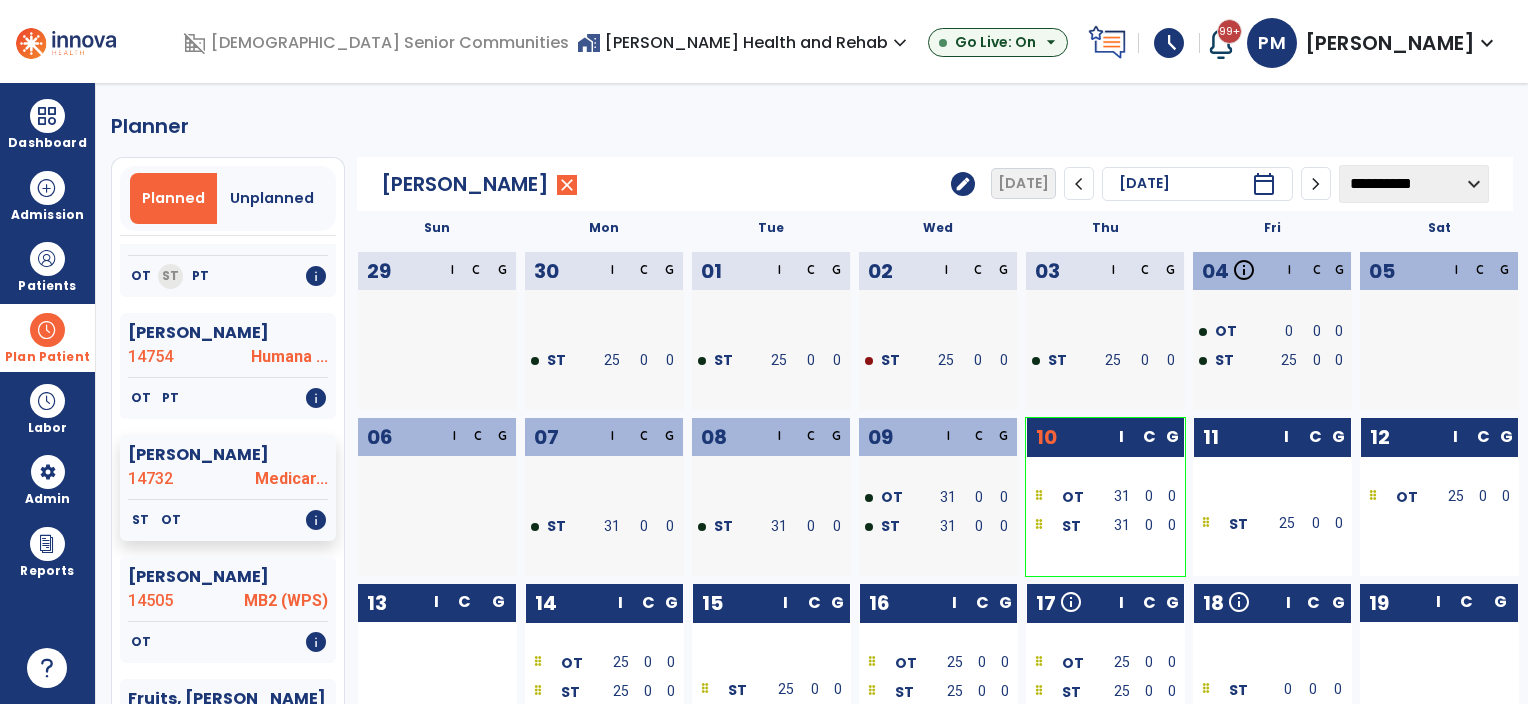 click on "Plan Patient" at bounding box center (47, 337) 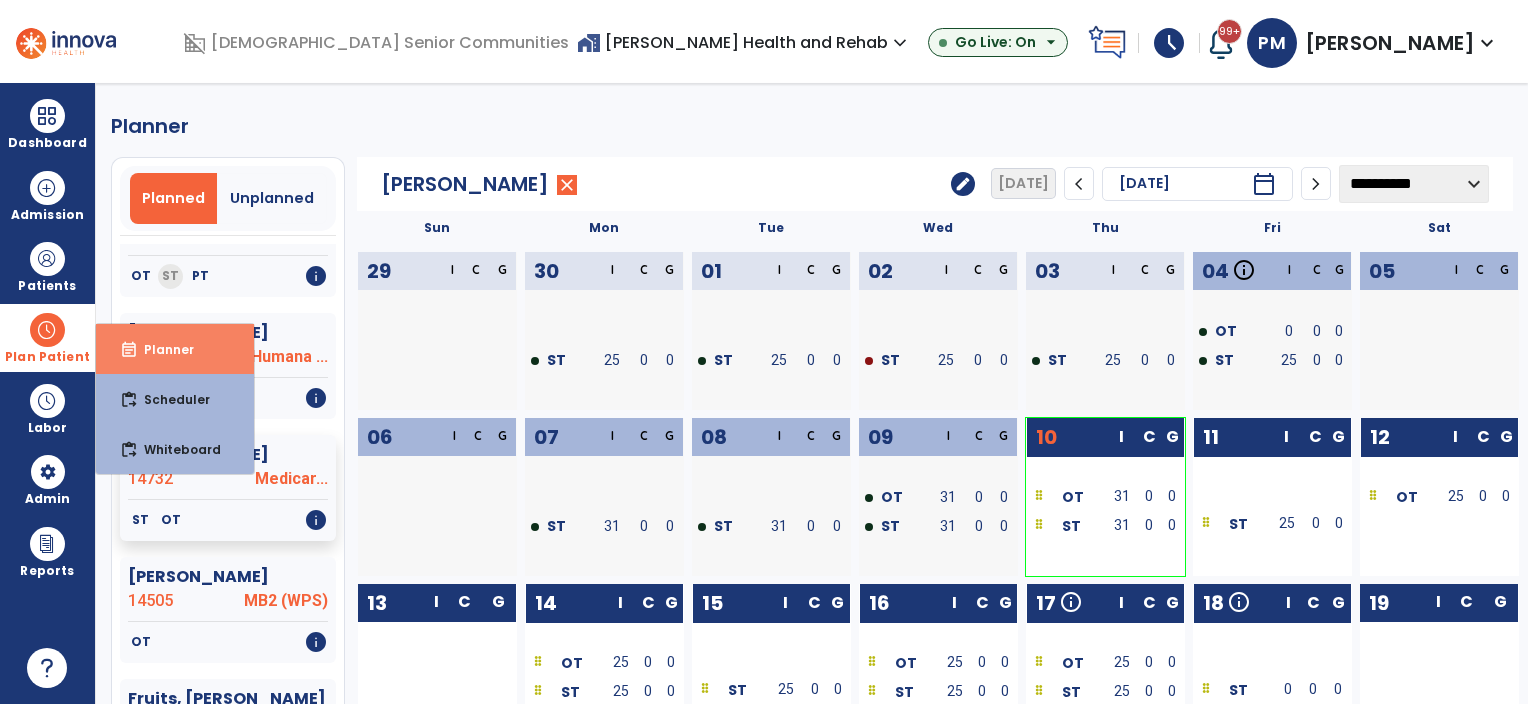 click on "Planner" at bounding box center [161, 349] 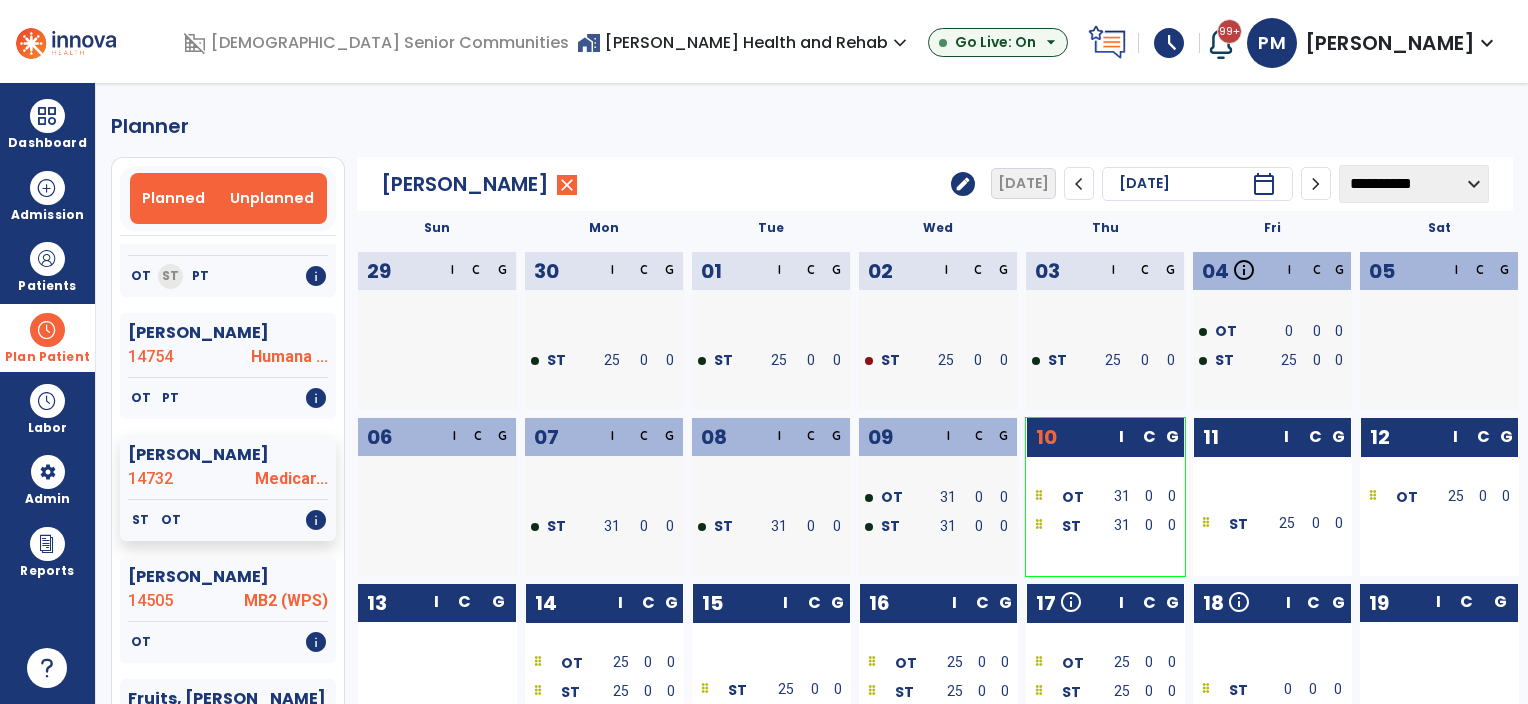 click on "Unplanned" at bounding box center [272, 198] 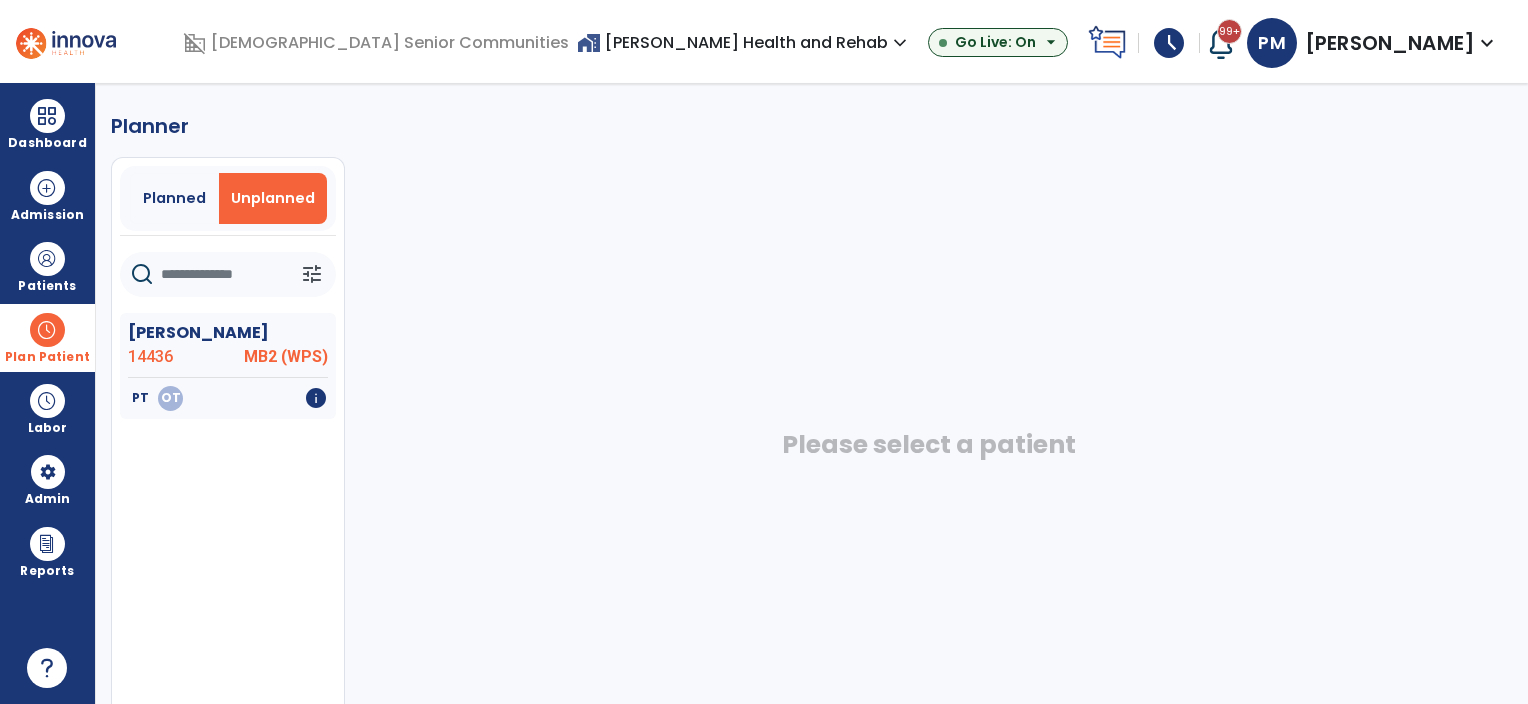 scroll, scrollTop: 0, scrollLeft: 0, axis: both 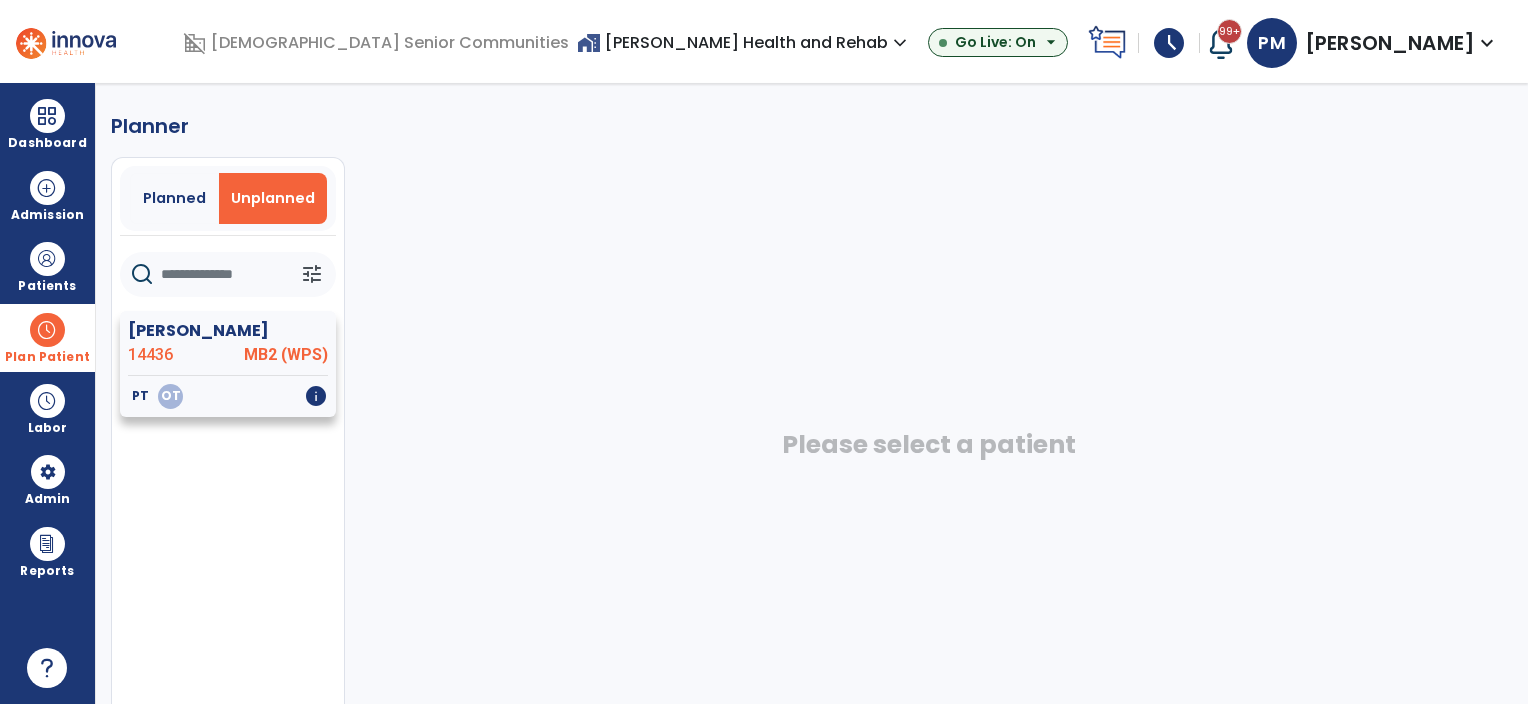 click on "MB2 (WPS)" 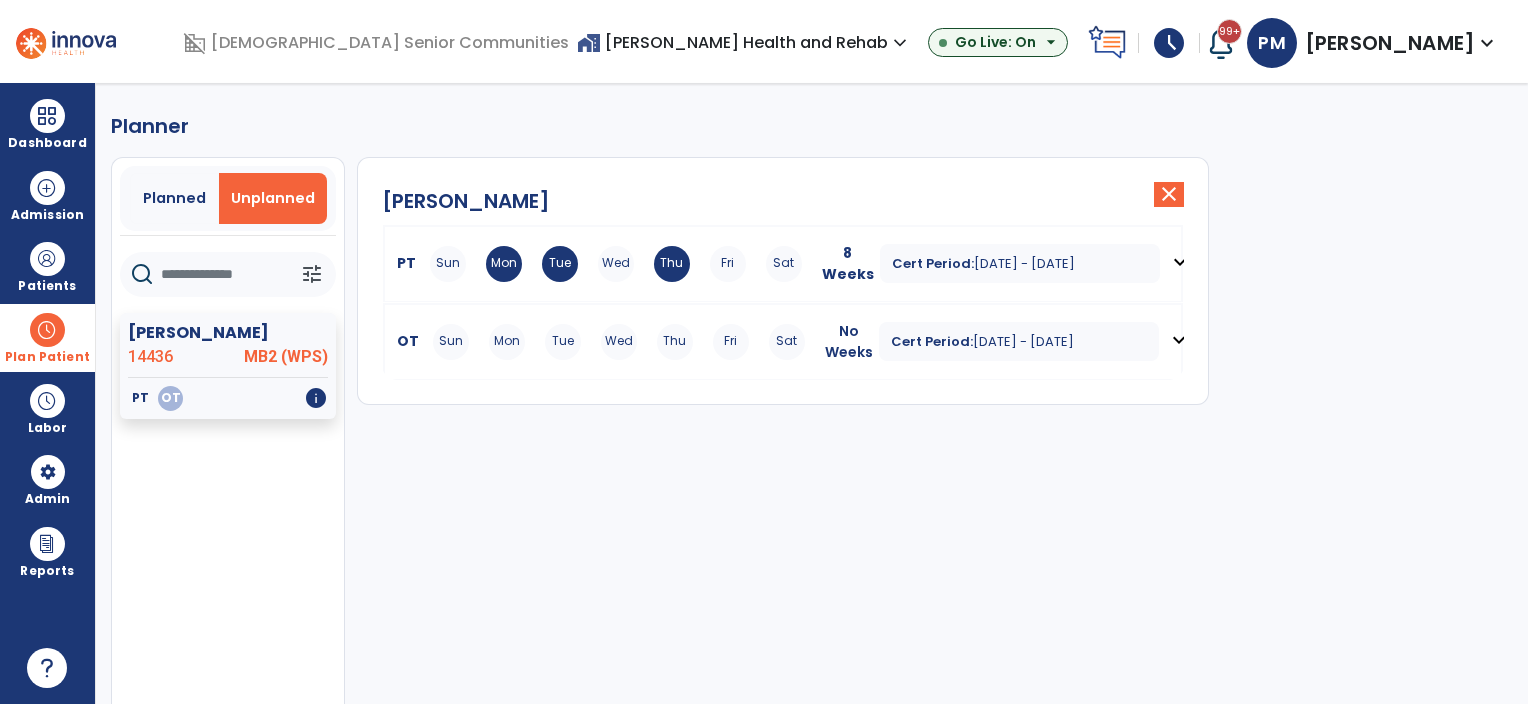 click on "expand_more" at bounding box center (1179, 340) 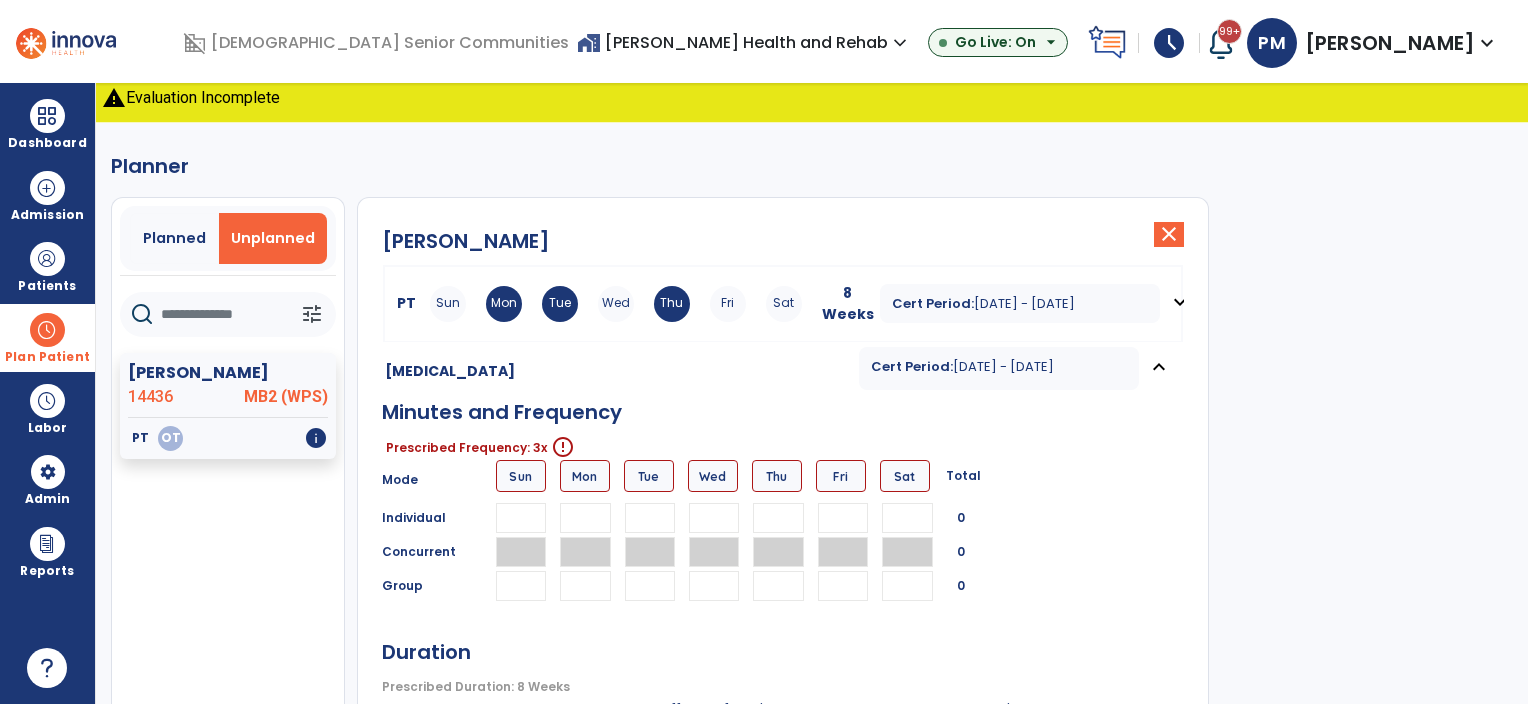 click on "expand_less" at bounding box center (1159, 367) 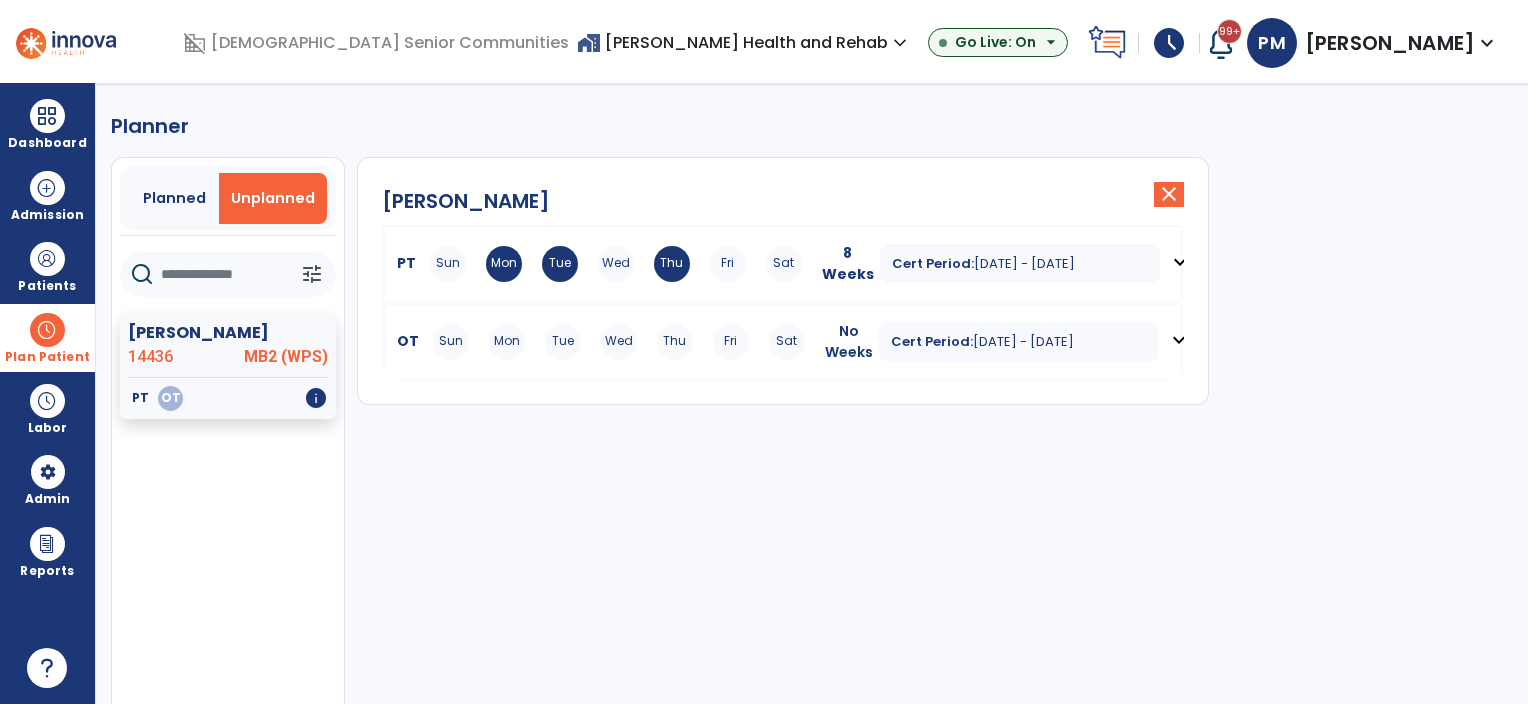 click on "Cert Period:  [DATE] - [DATE]  expand_more" at bounding box center [1039, 342] 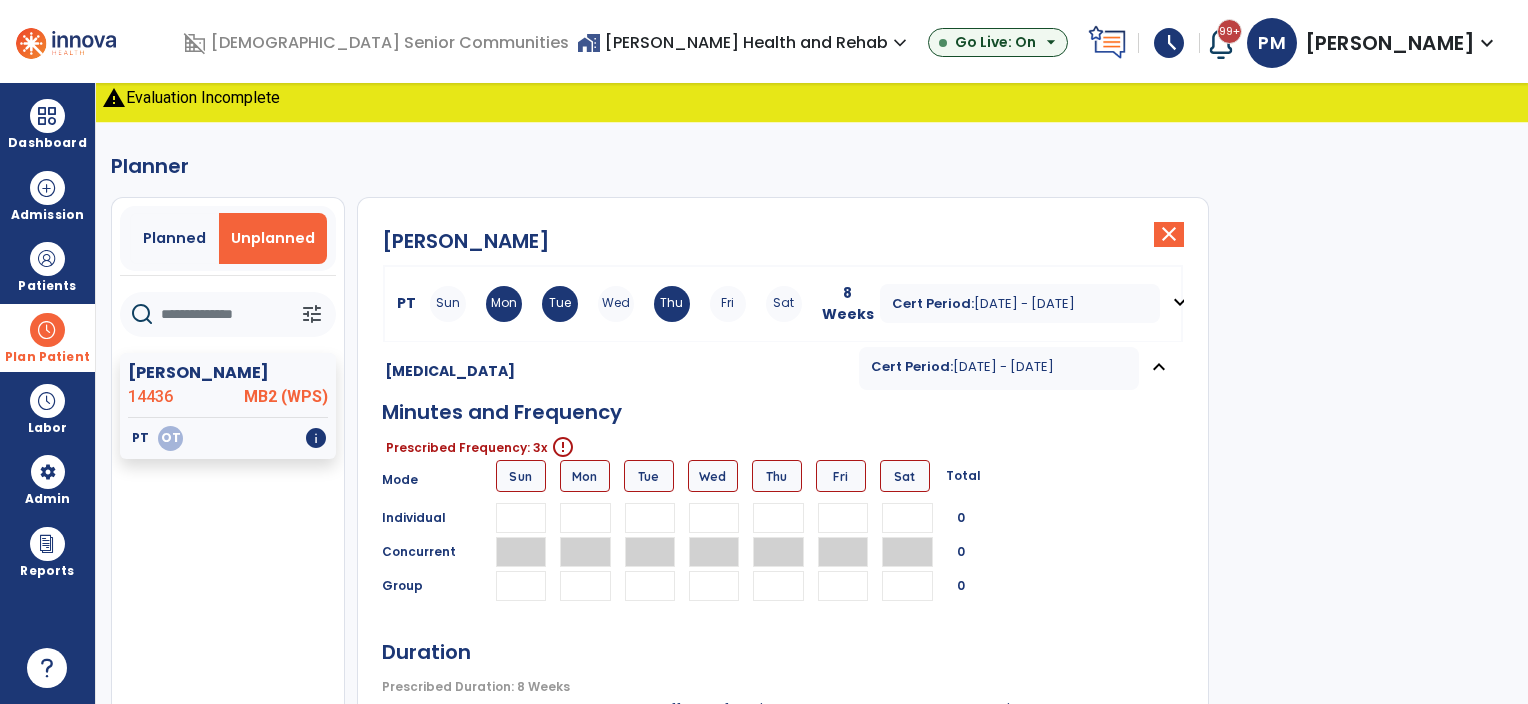 click at bounding box center (714, 518) 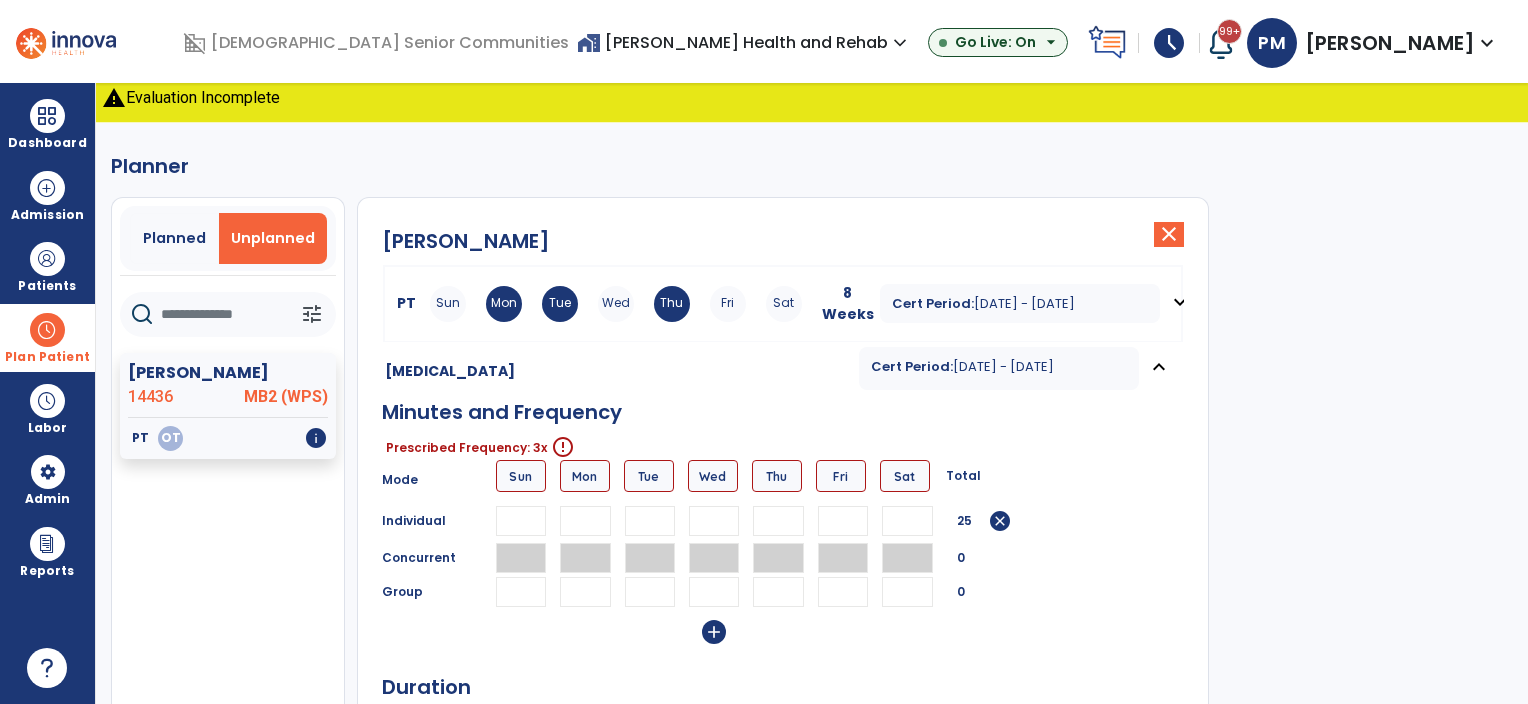 type on "**" 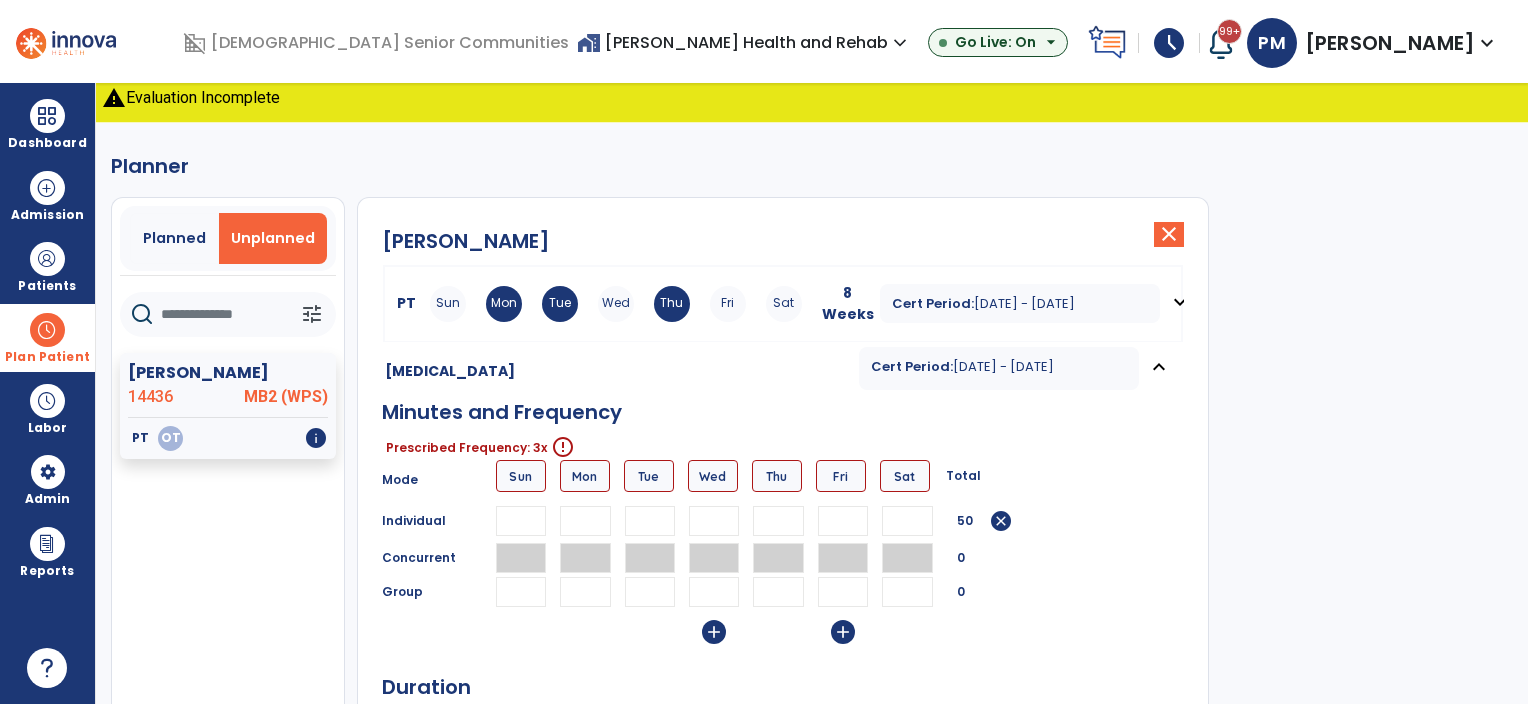 type on "**" 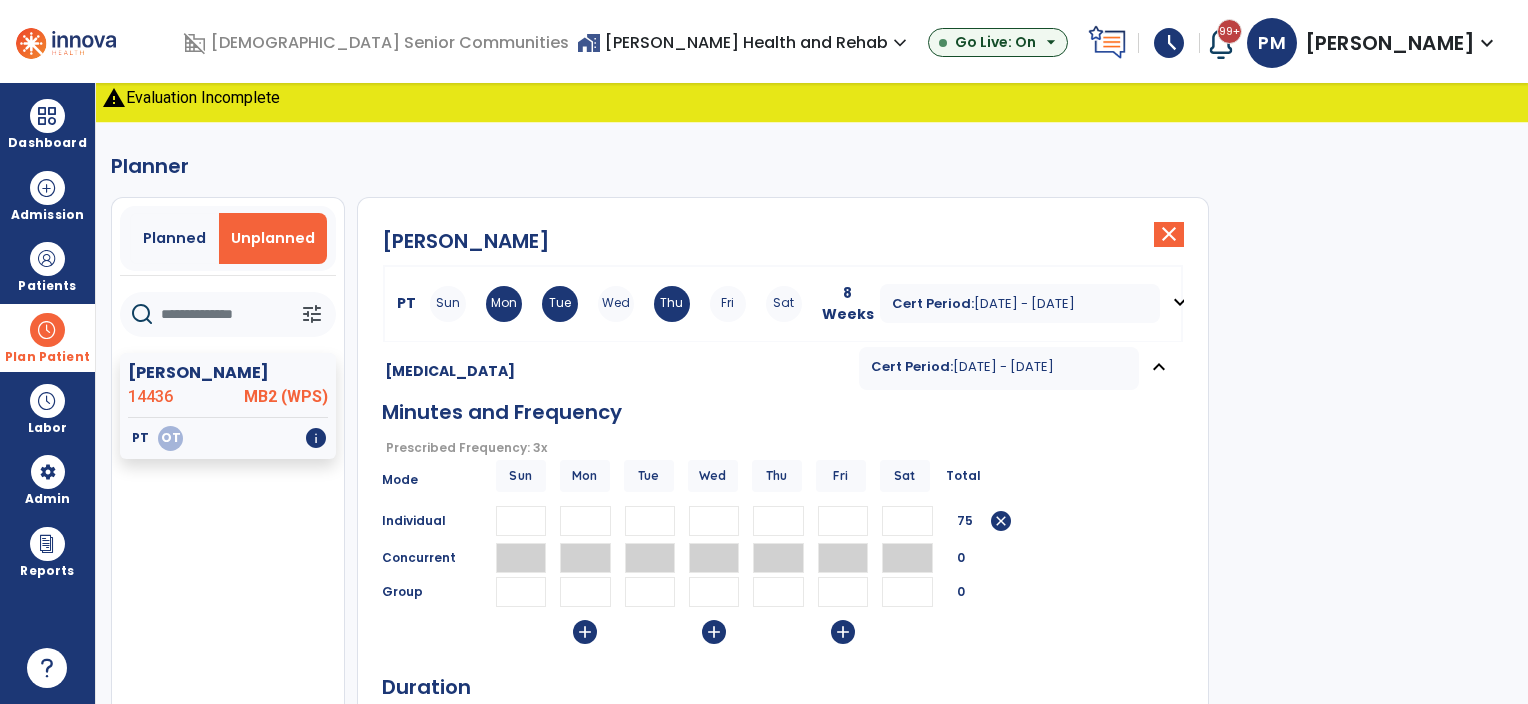 type on "**" 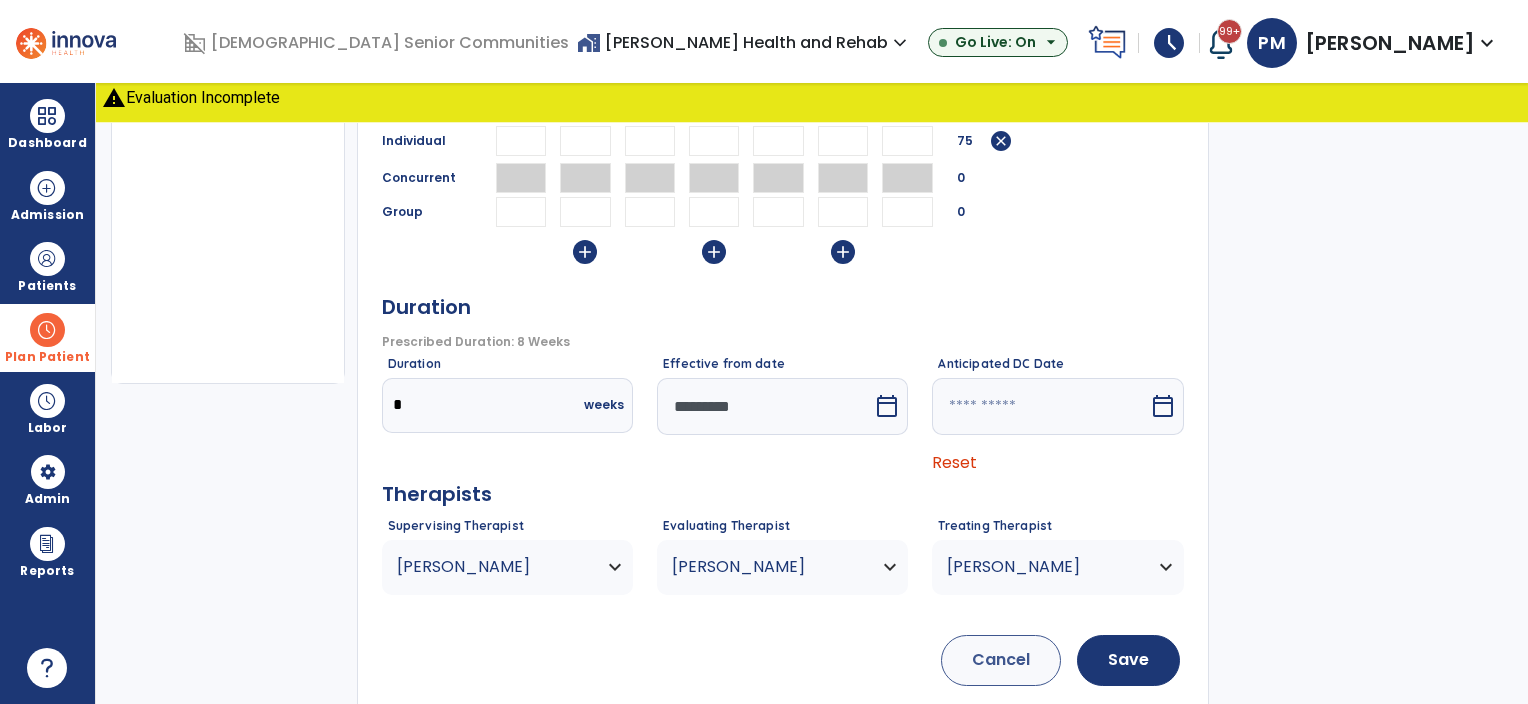 scroll, scrollTop: 400, scrollLeft: 0, axis: vertical 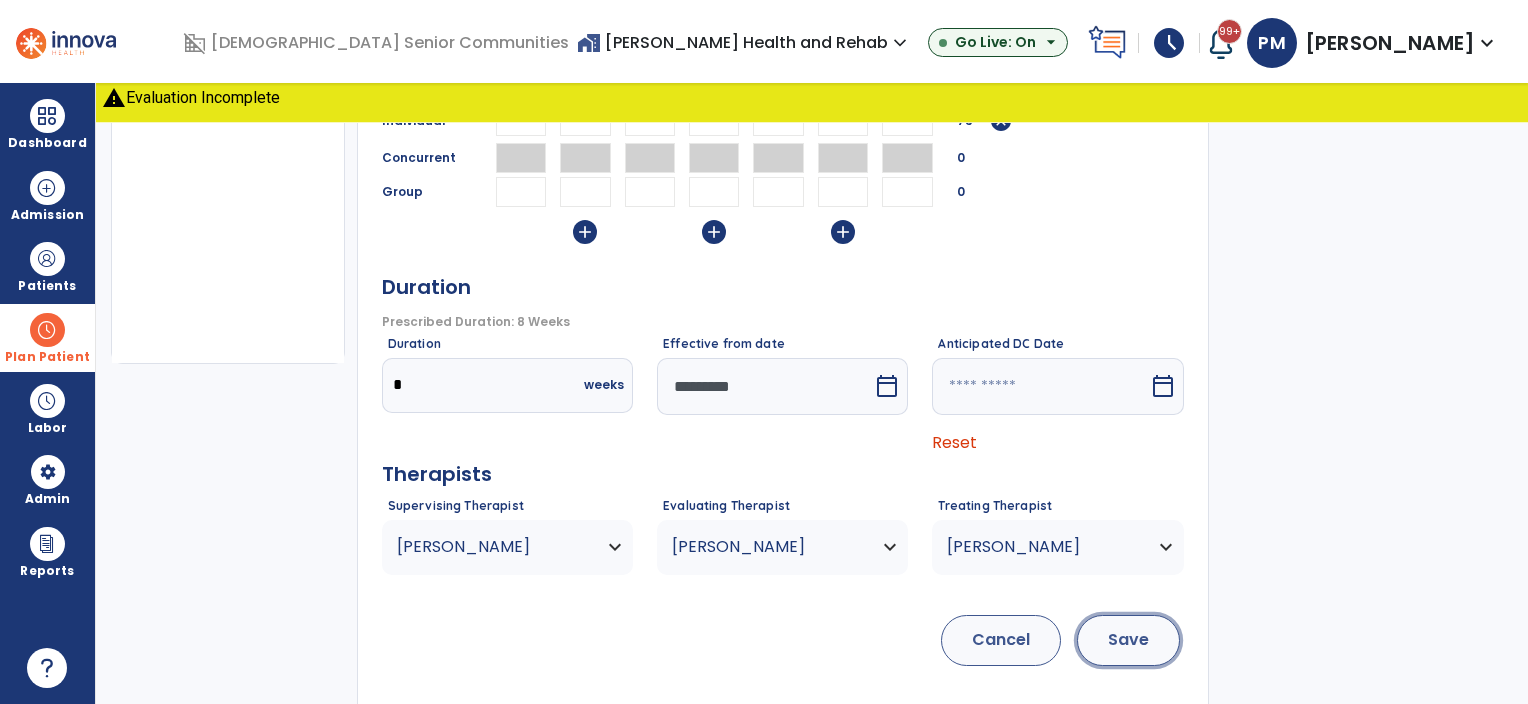 click on "Save" at bounding box center (1128, 640) 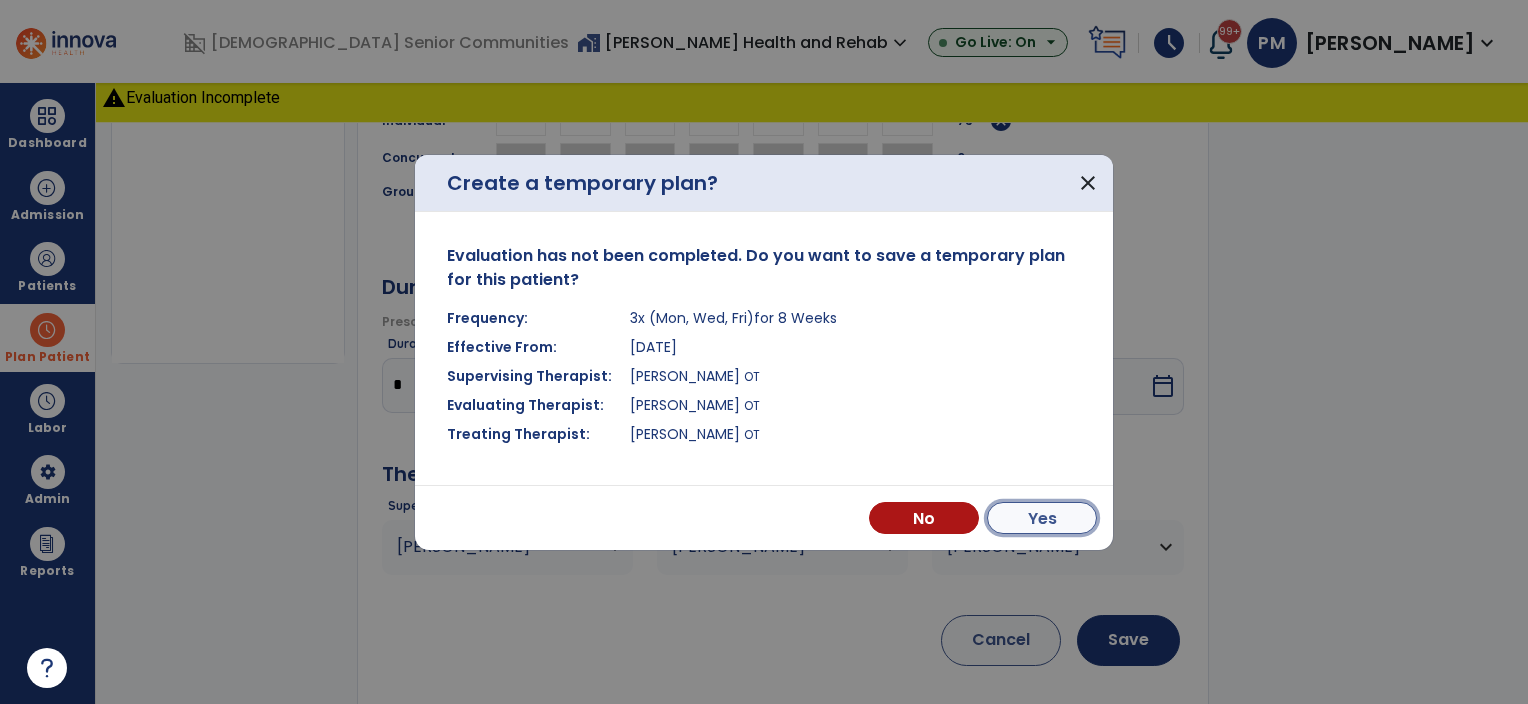 click on "Yes" at bounding box center [1042, 518] 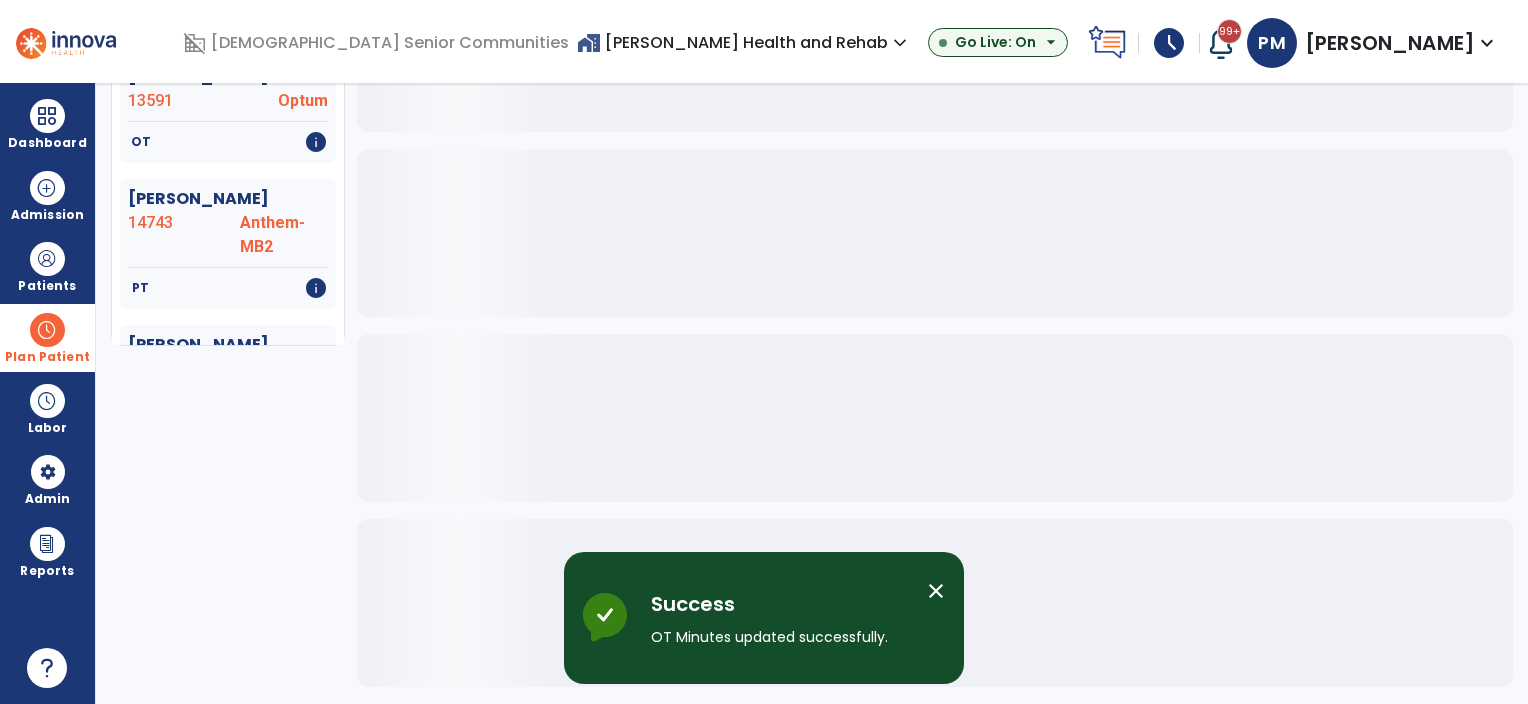scroll, scrollTop: 370, scrollLeft: 0, axis: vertical 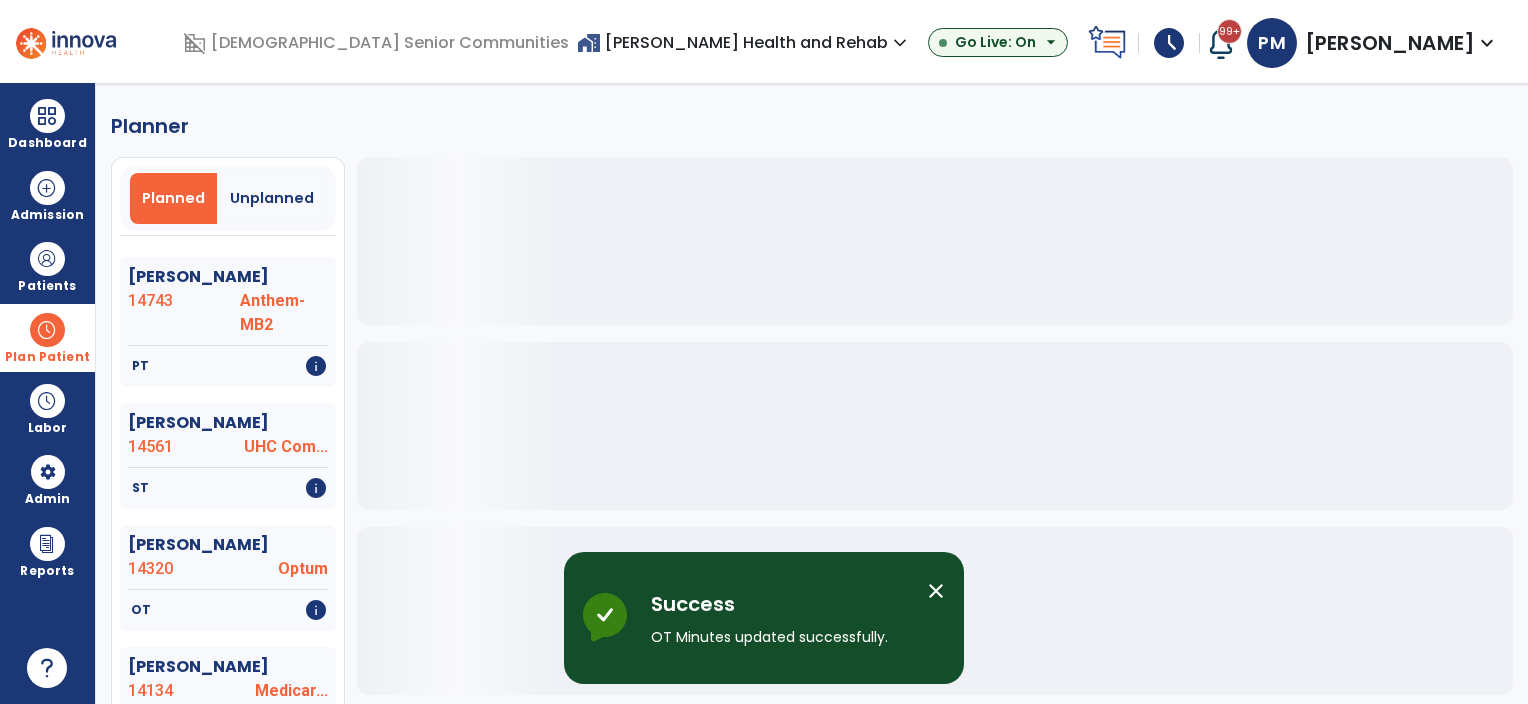 click at bounding box center [47, 330] 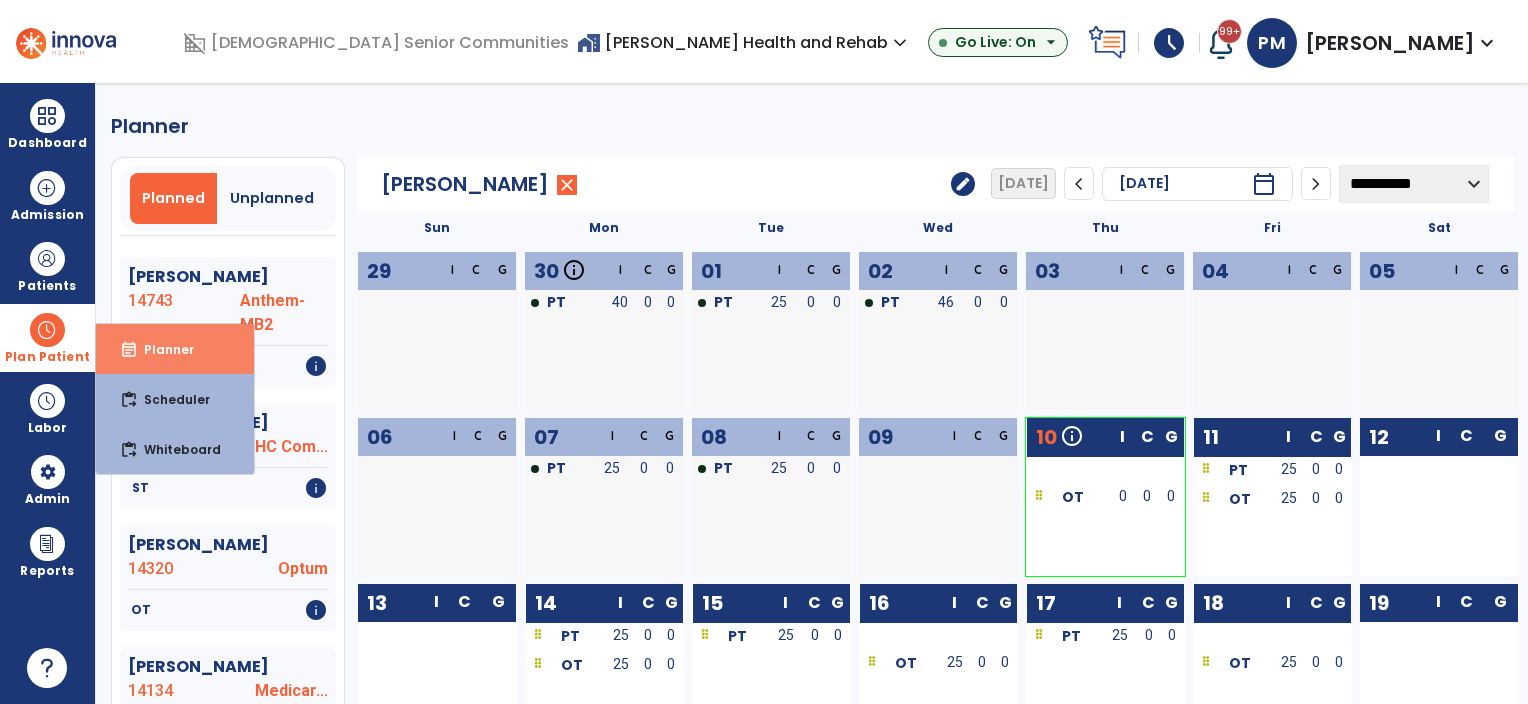 click on "Planner" at bounding box center [161, 349] 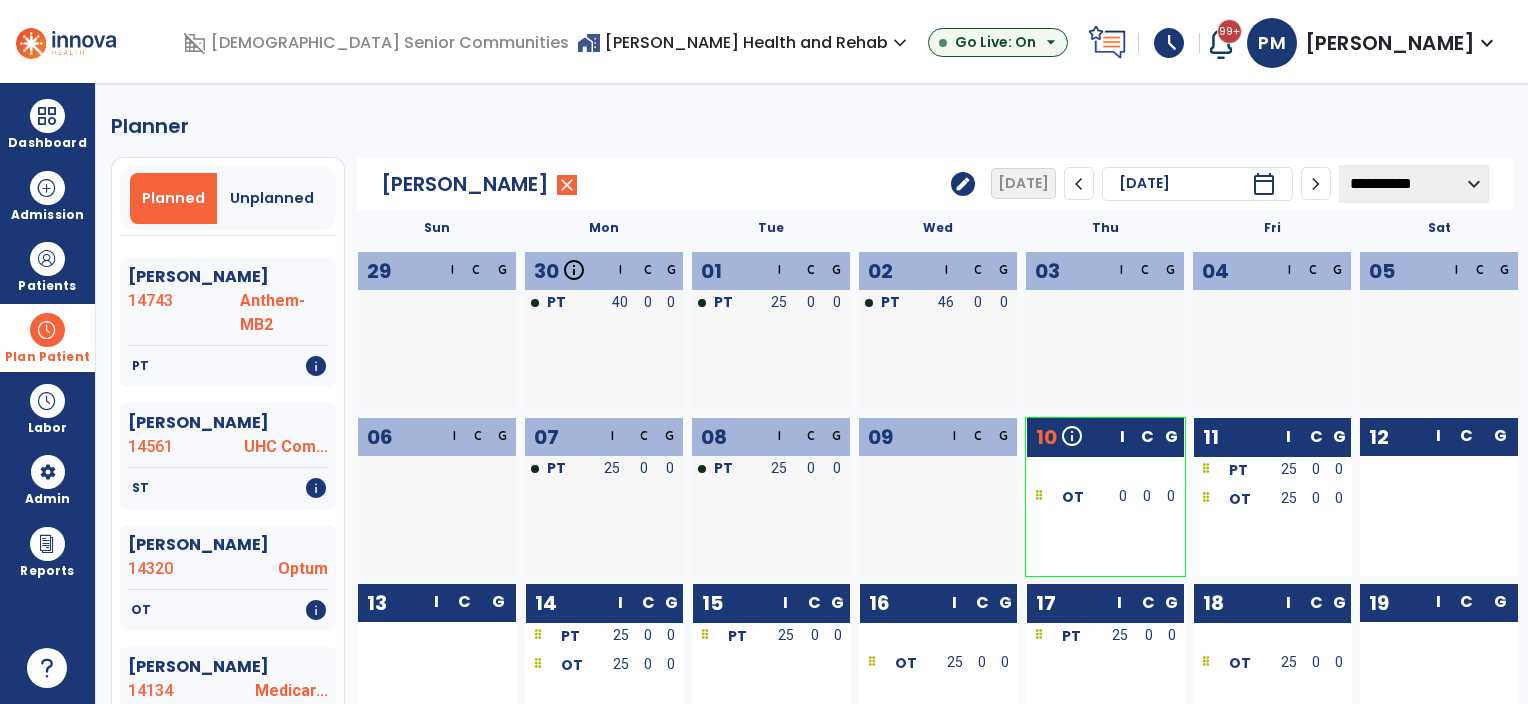 click at bounding box center [47, 330] 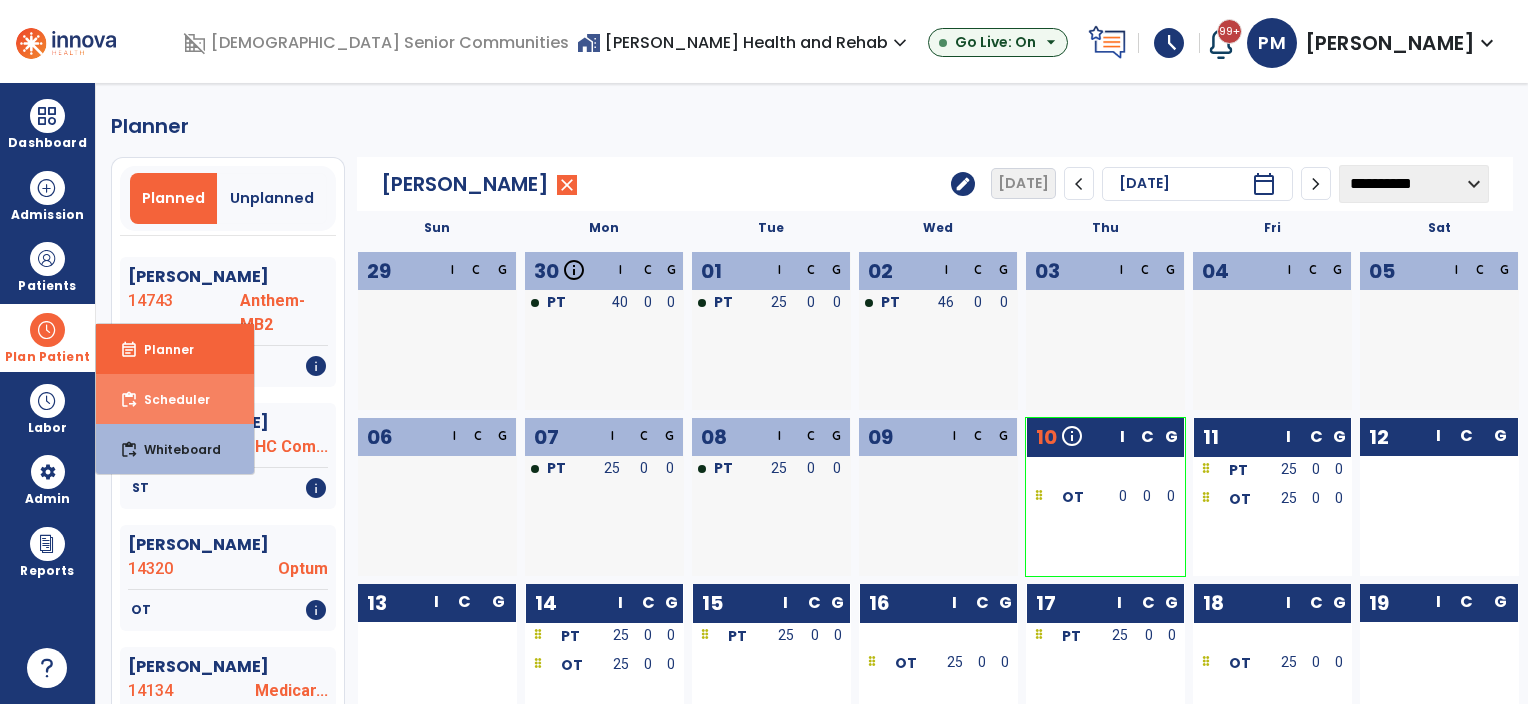 click on "content_paste_go  Scheduler" at bounding box center [175, 399] 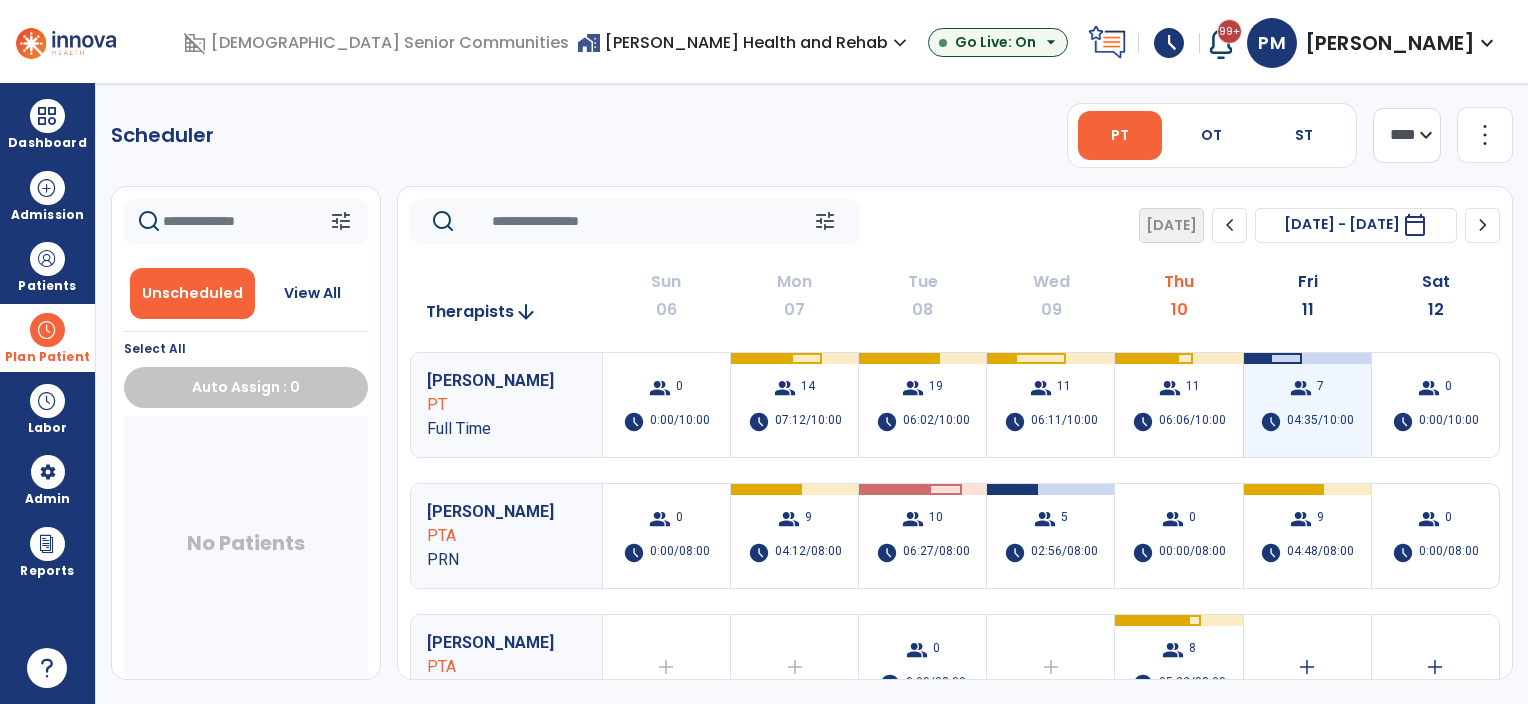 click on "group  7  schedule  04:35/10:00" at bounding box center [1307, 405] 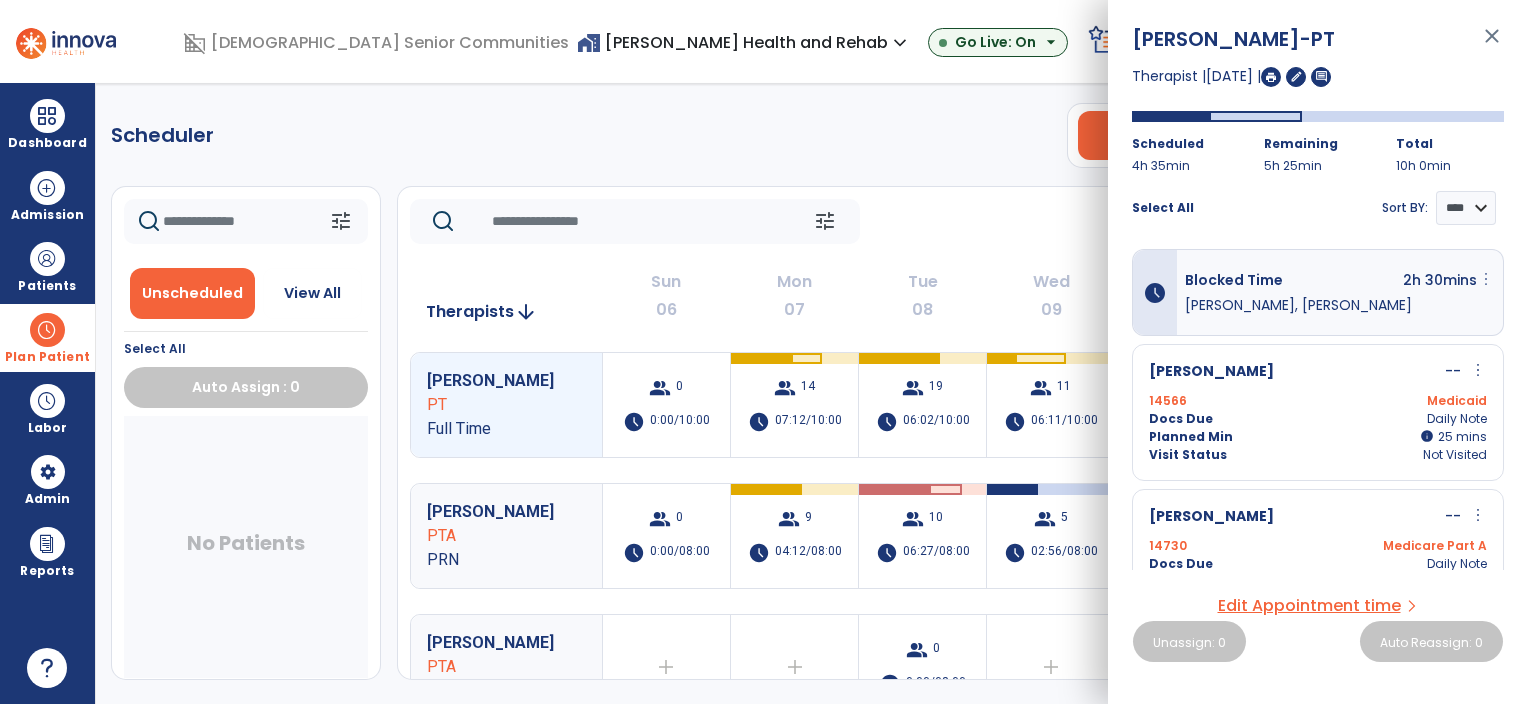 click on "more_vert" at bounding box center (1486, 279) 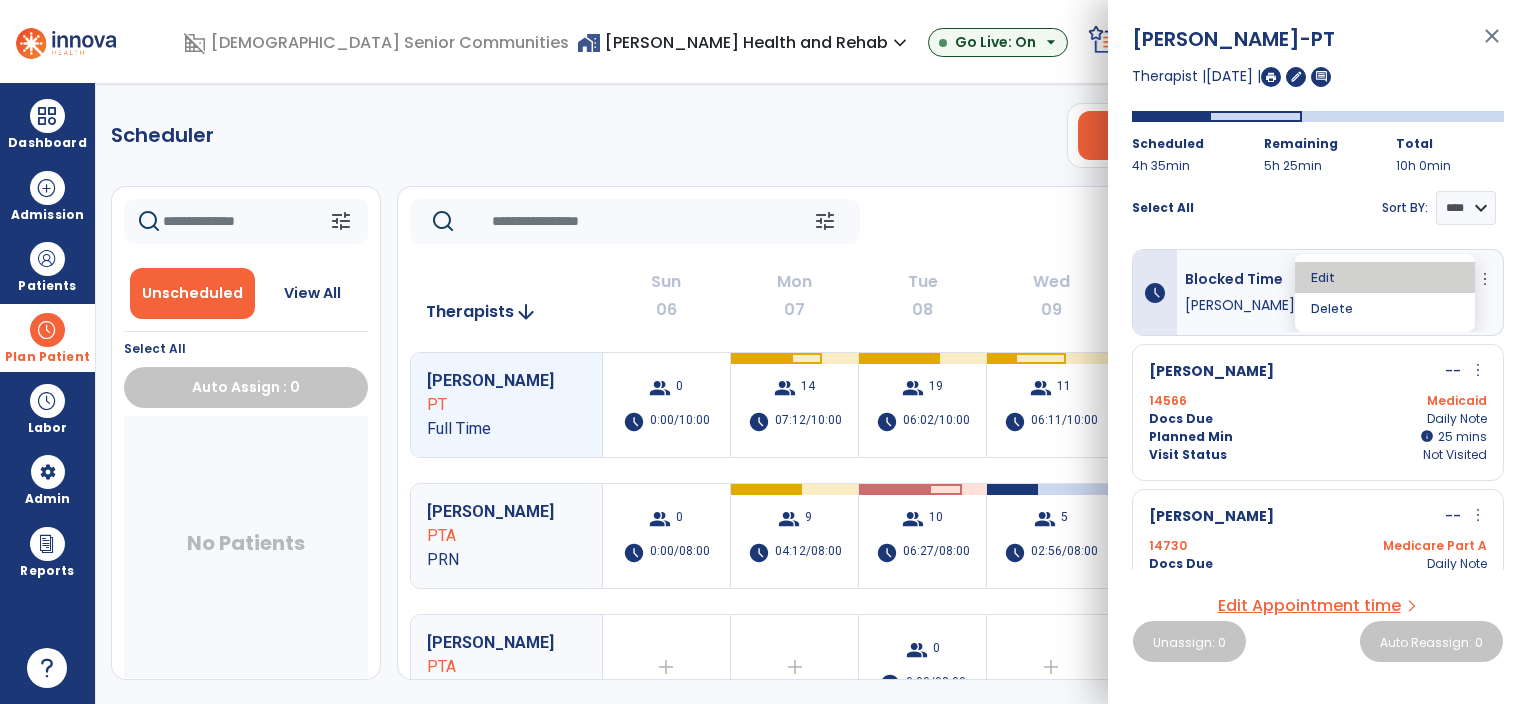 click on "Edit" at bounding box center [1385, 277] 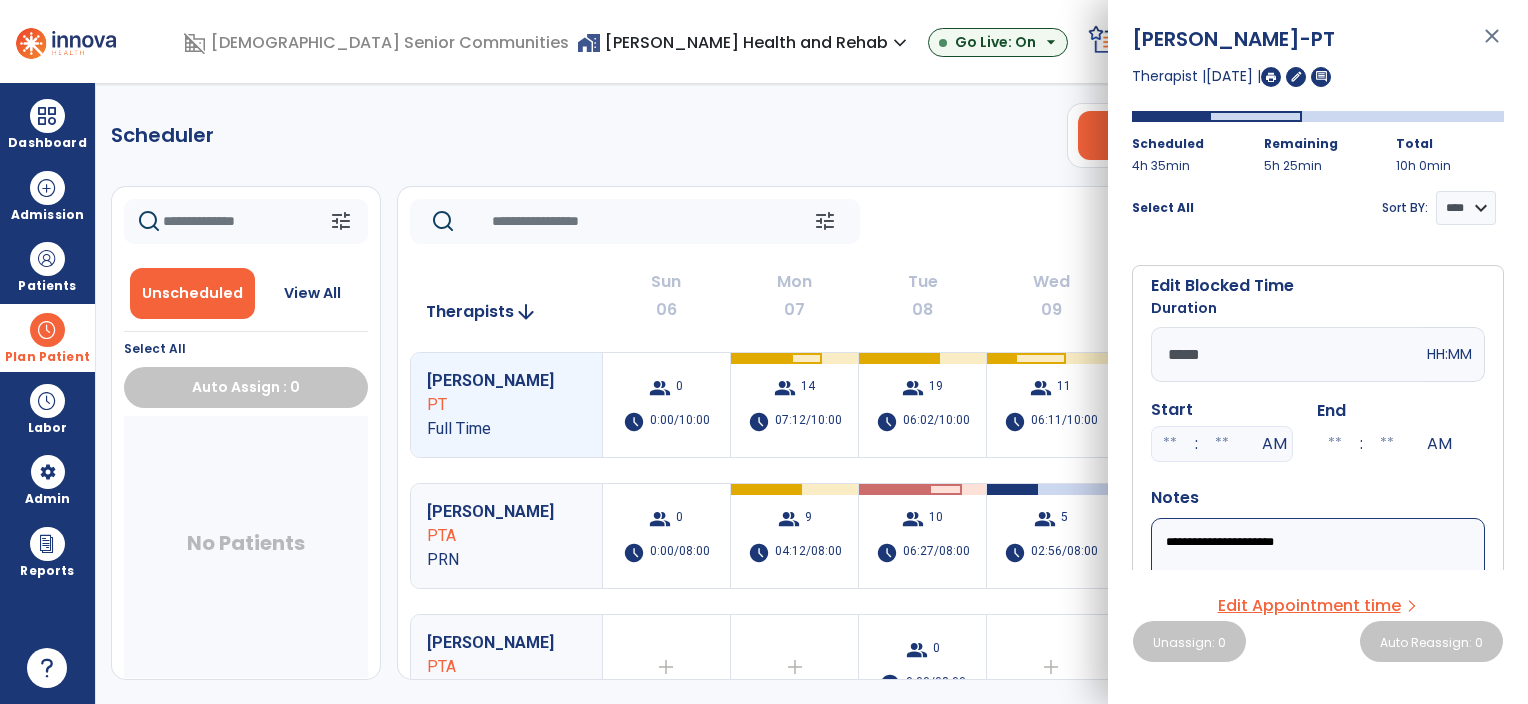 click on "*****" at bounding box center (1287, 354) 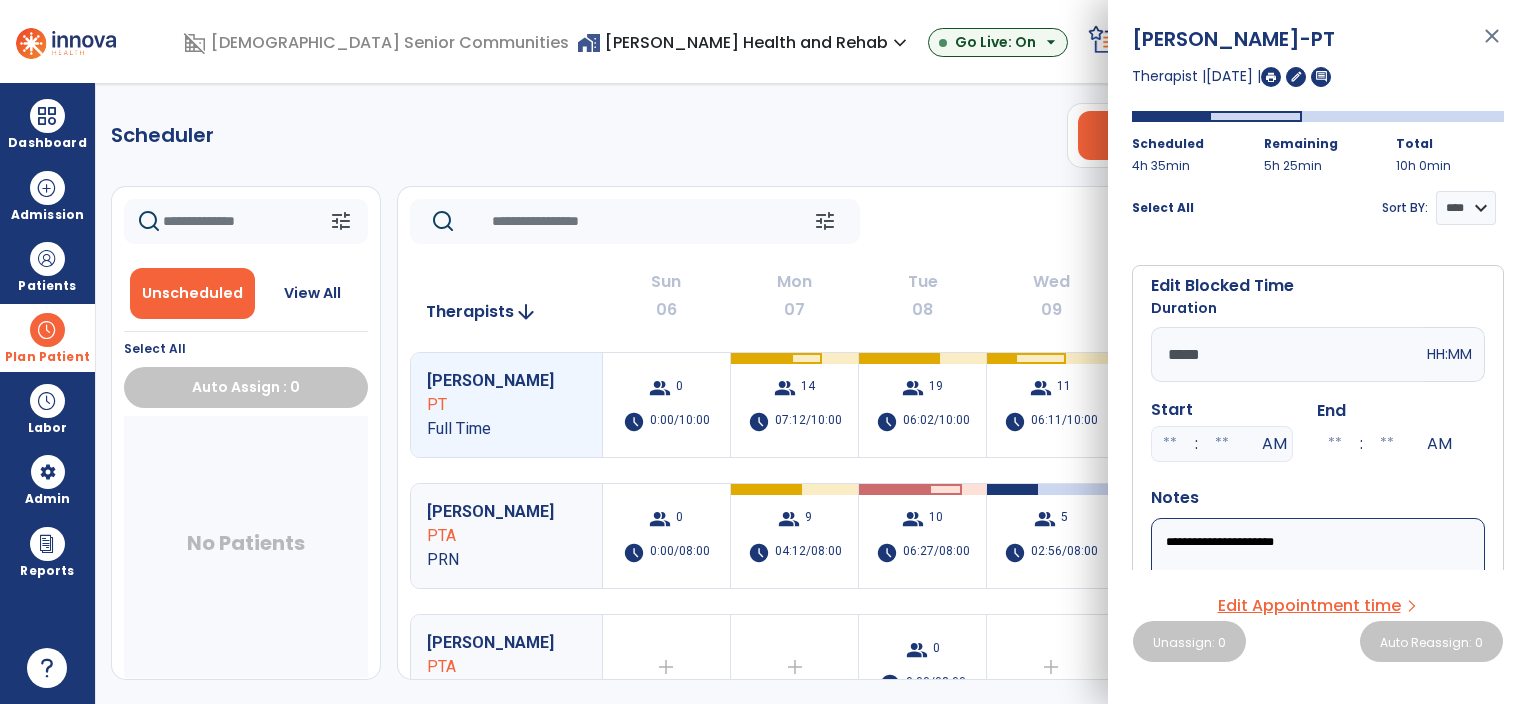 type on "*****" 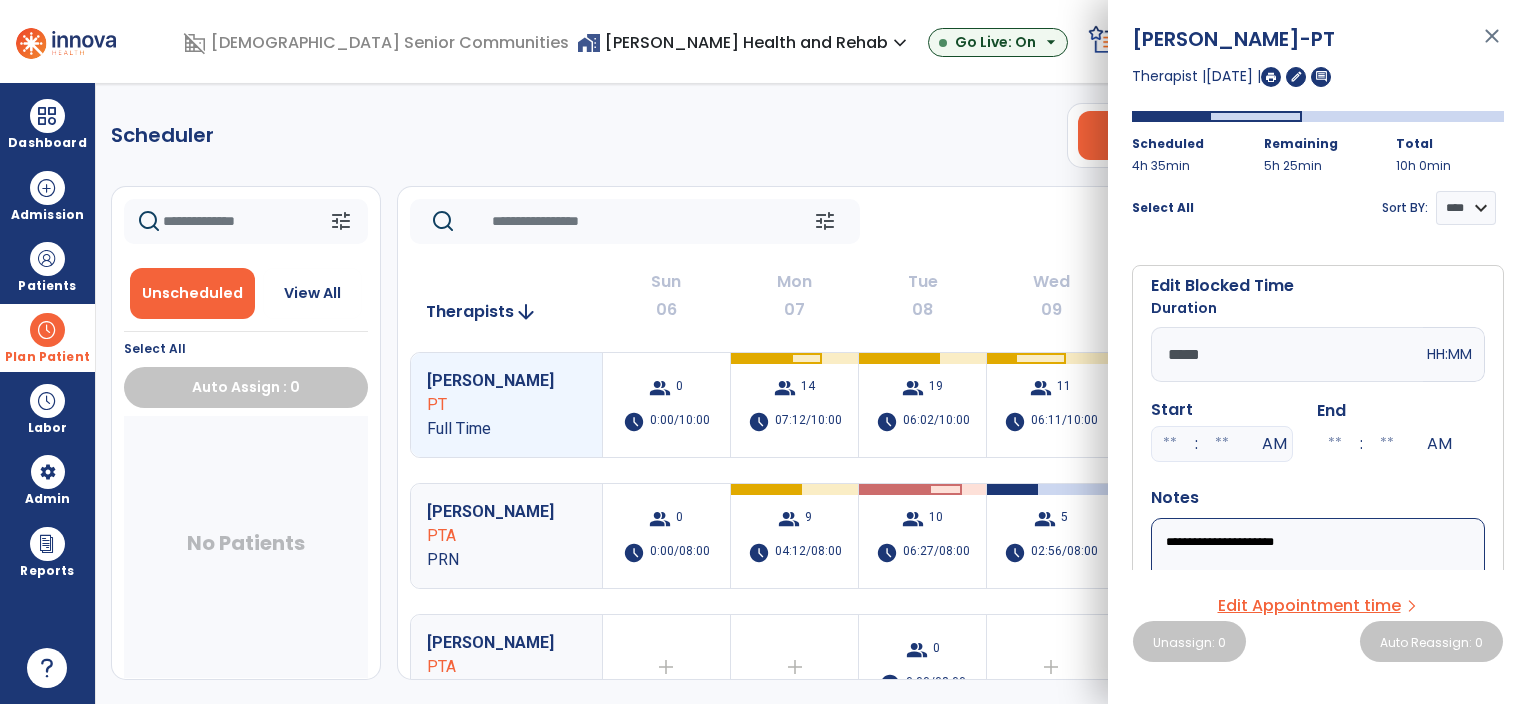 click on "Start : AM End : AM" at bounding box center [1318, 430] 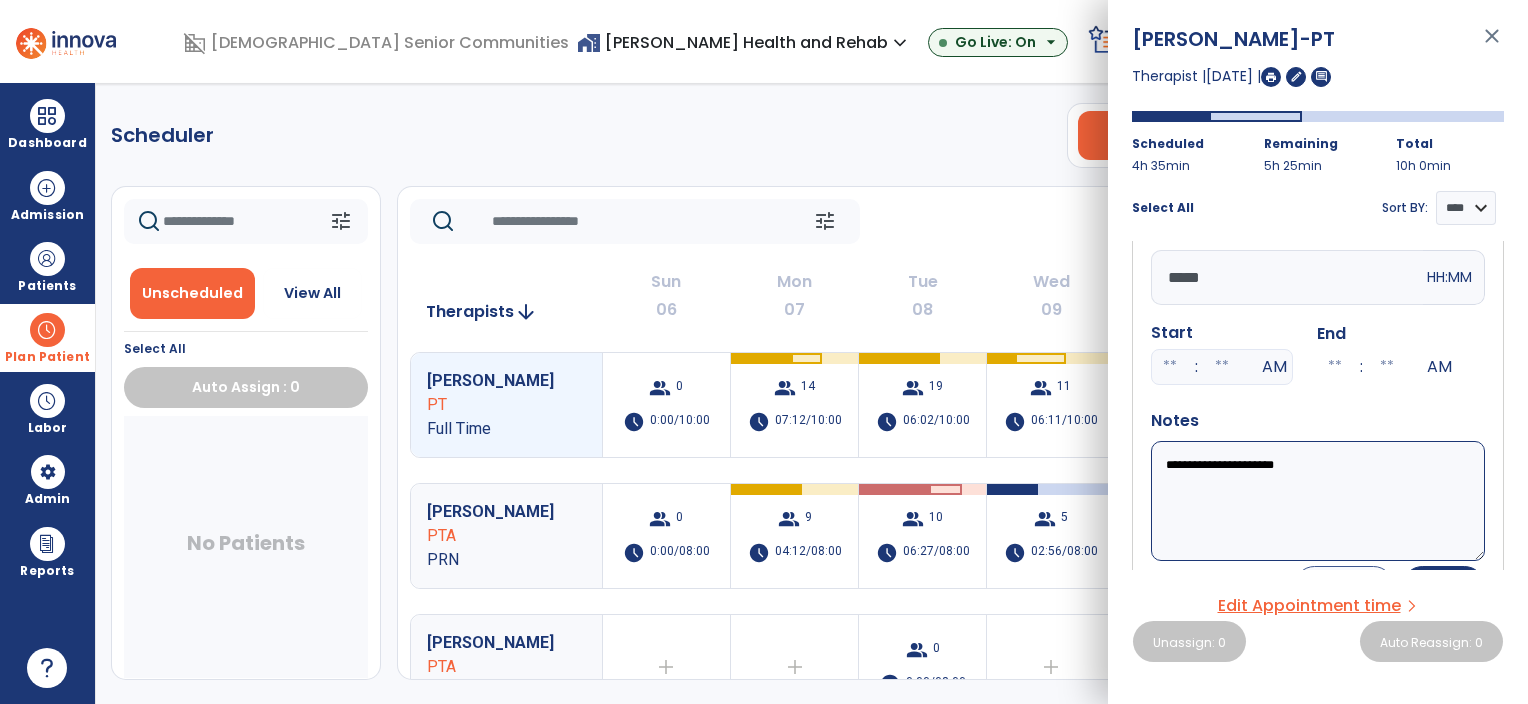 scroll, scrollTop: 200, scrollLeft: 0, axis: vertical 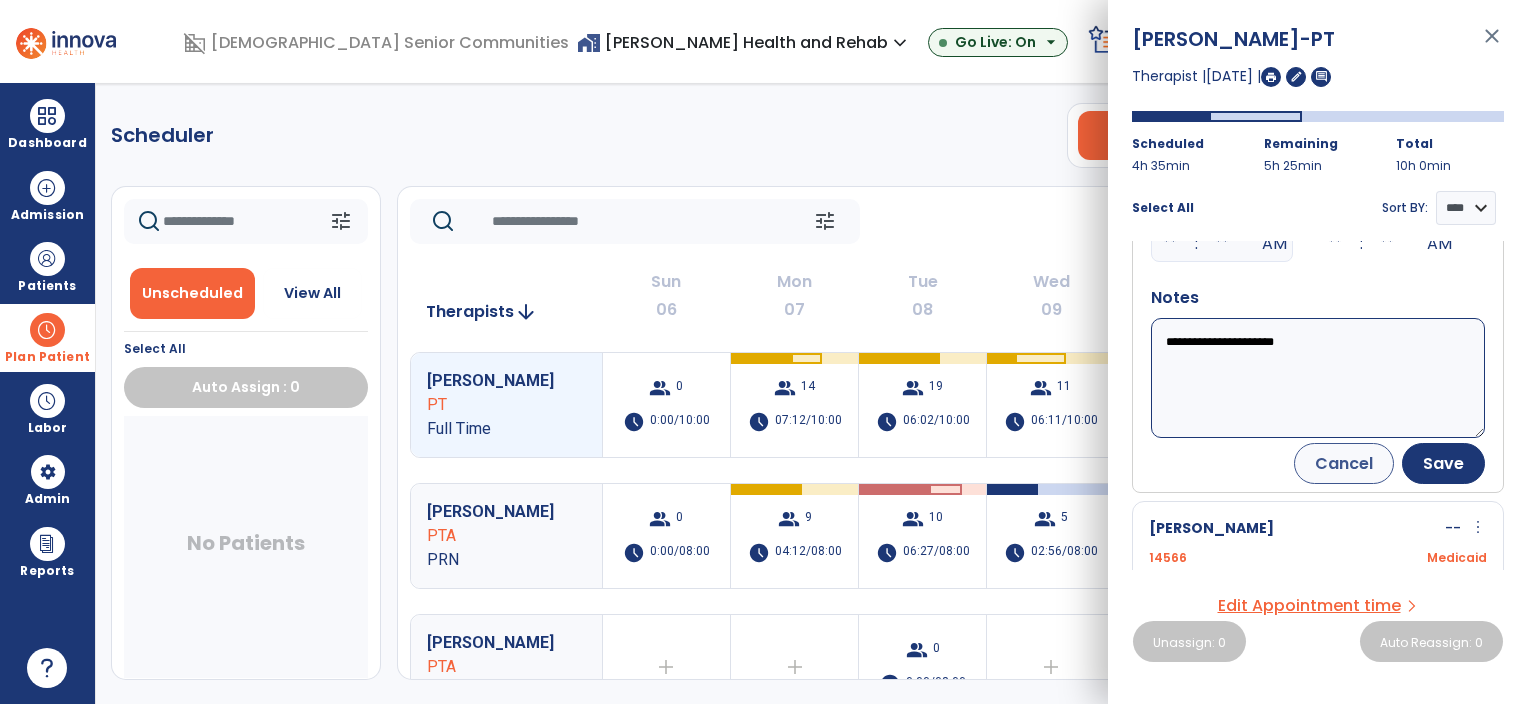 click on "**********" at bounding box center (1318, 378) 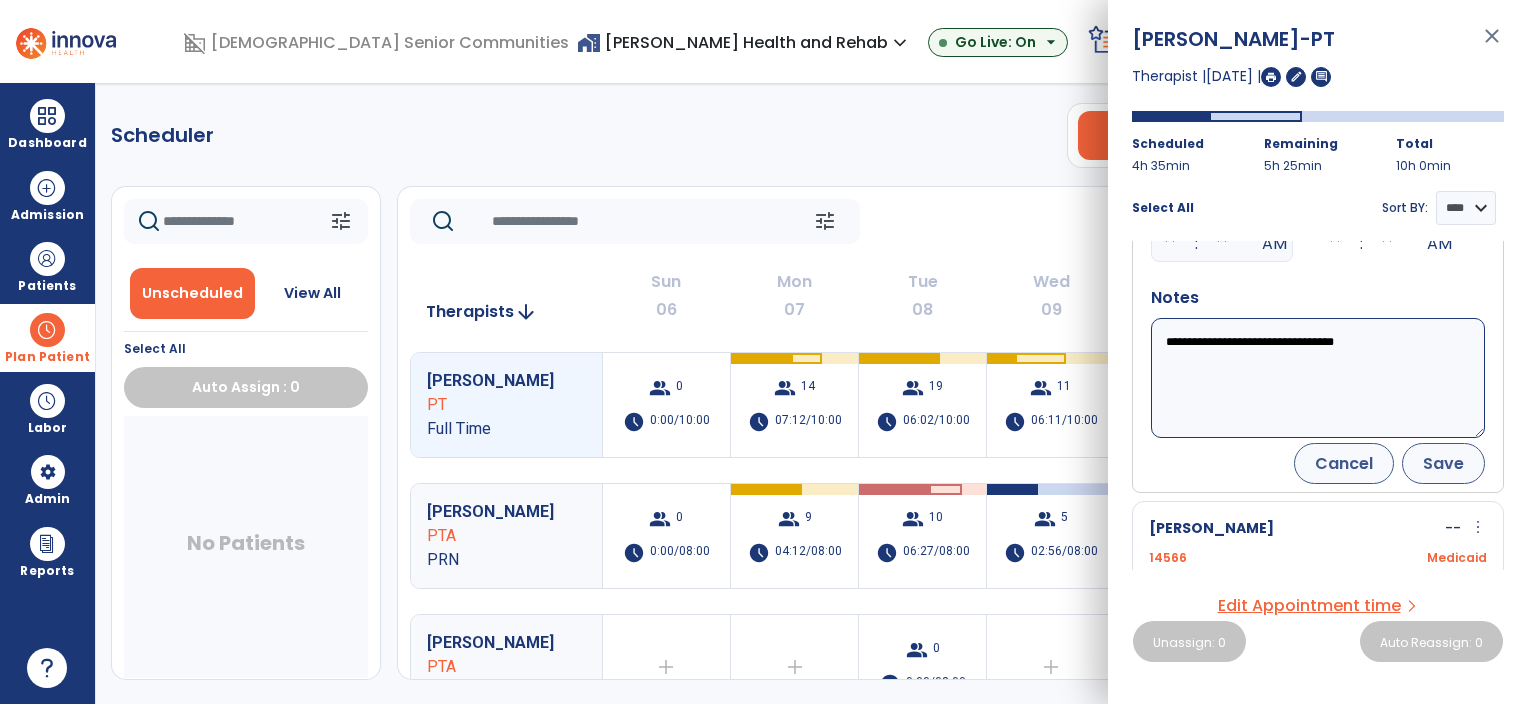 type on "**********" 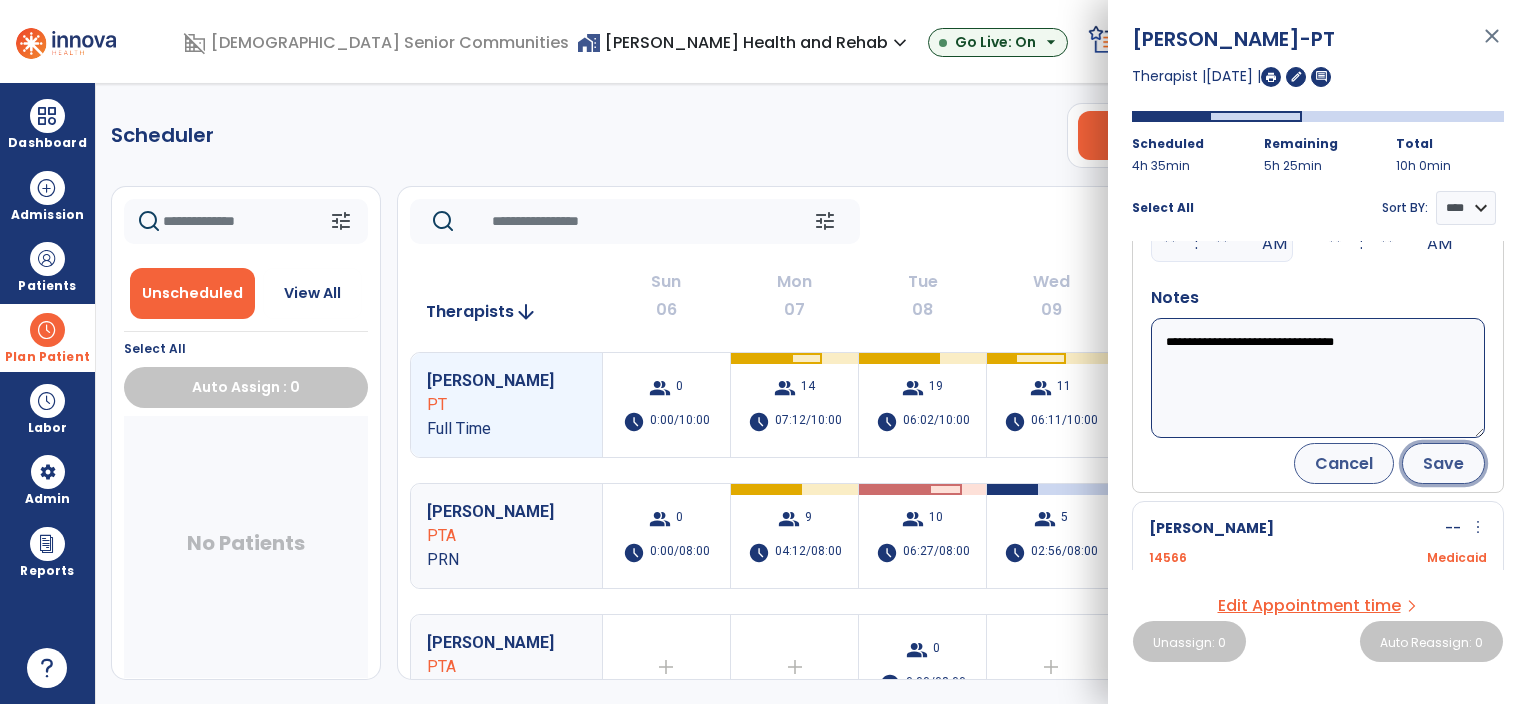 click on "Save" at bounding box center (1443, 463) 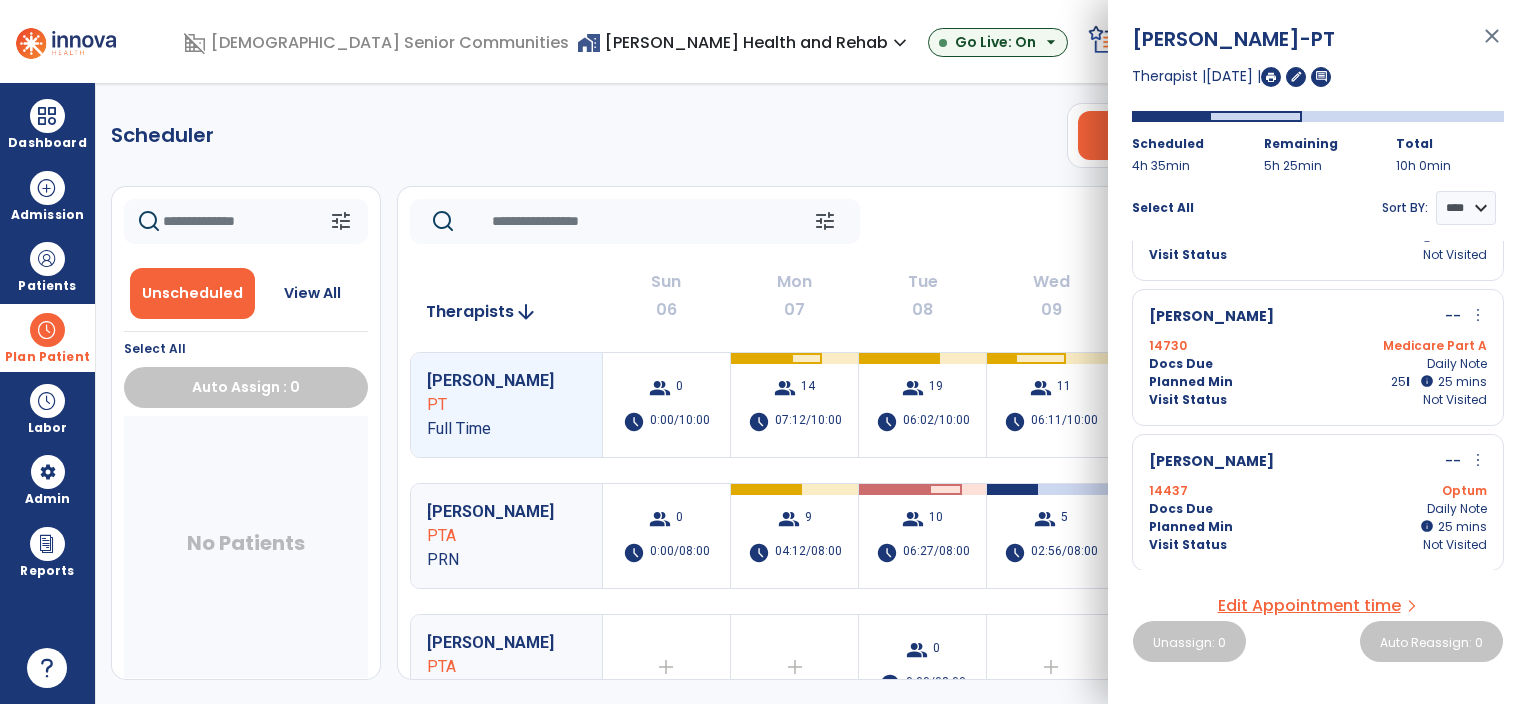 scroll, scrollTop: 184, scrollLeft: 0, axis: vertical 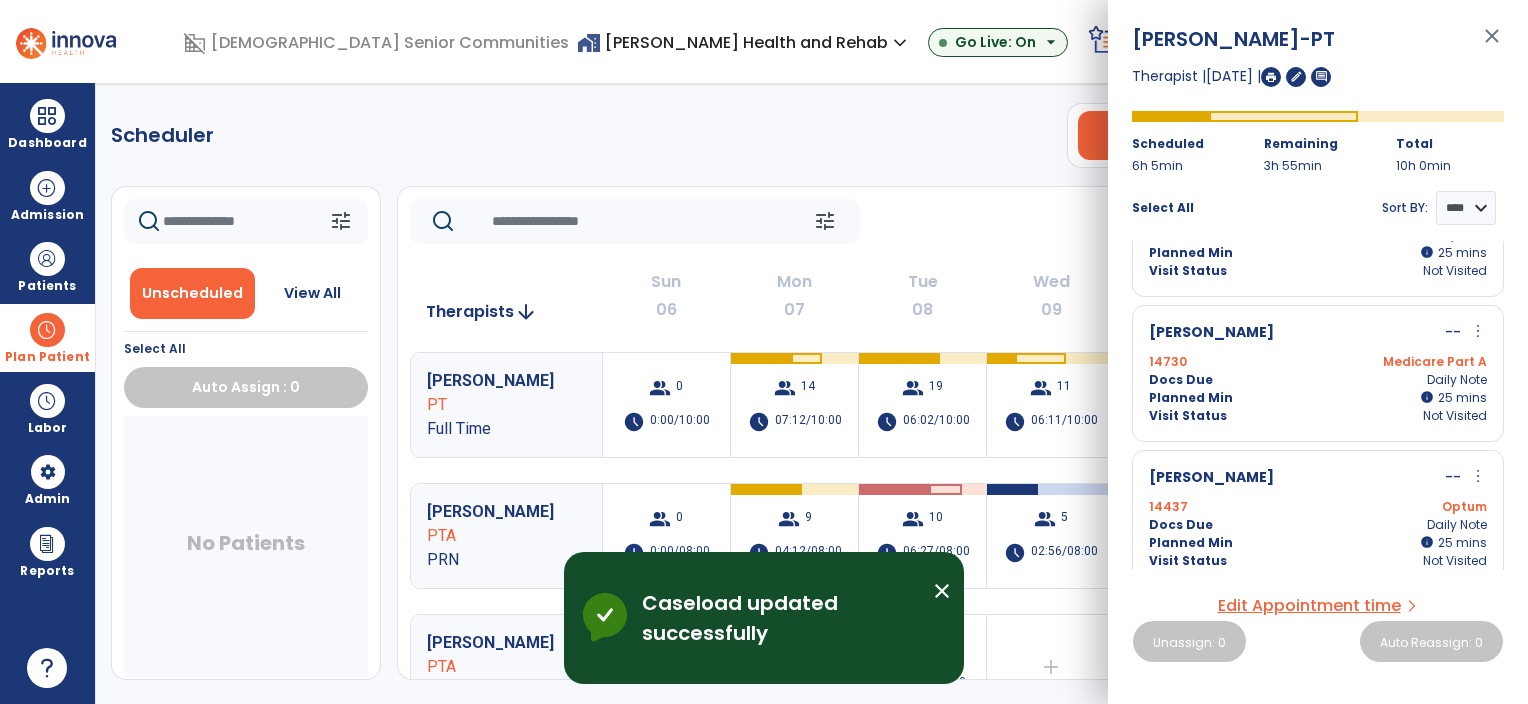 click on "close" at bounding box center (1492, 45) 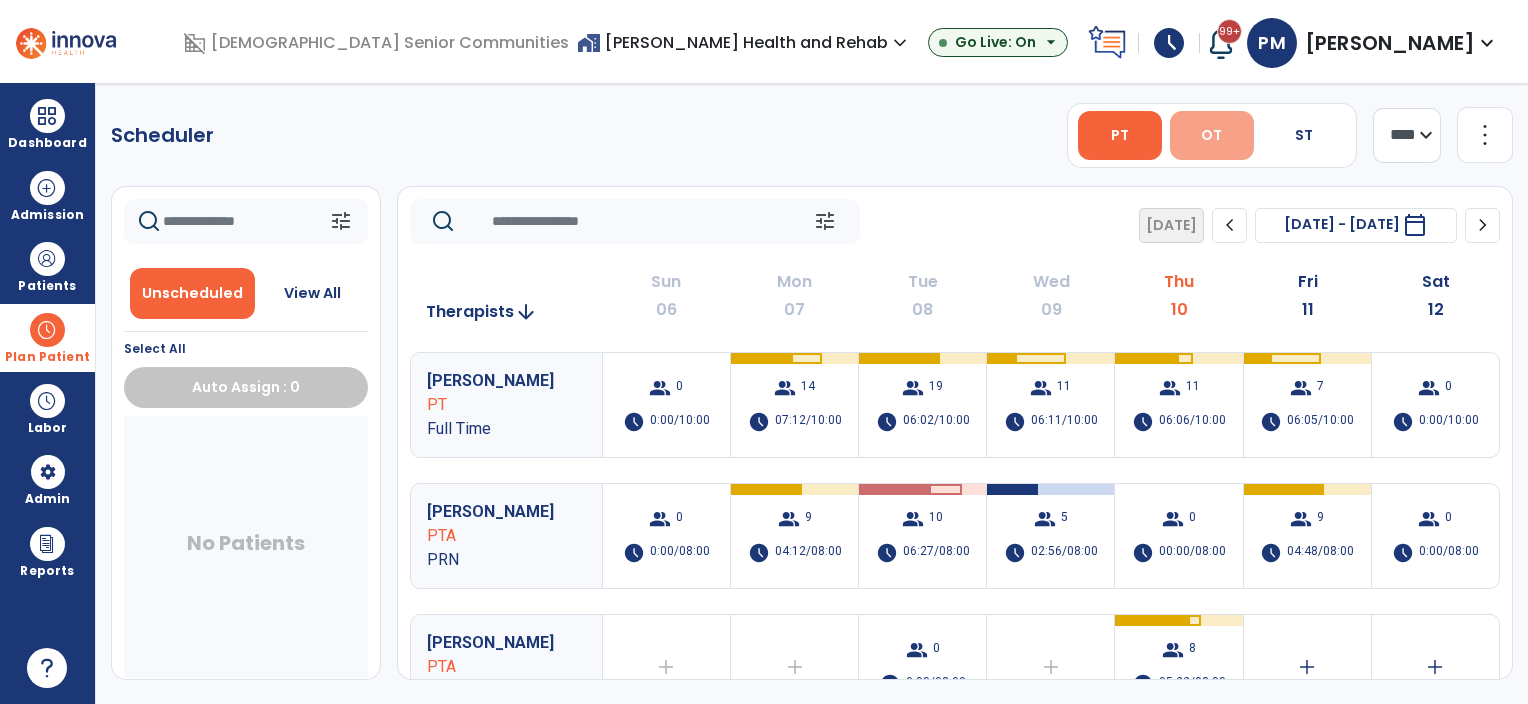 click on "OT" at bounding box center [1211, 135] 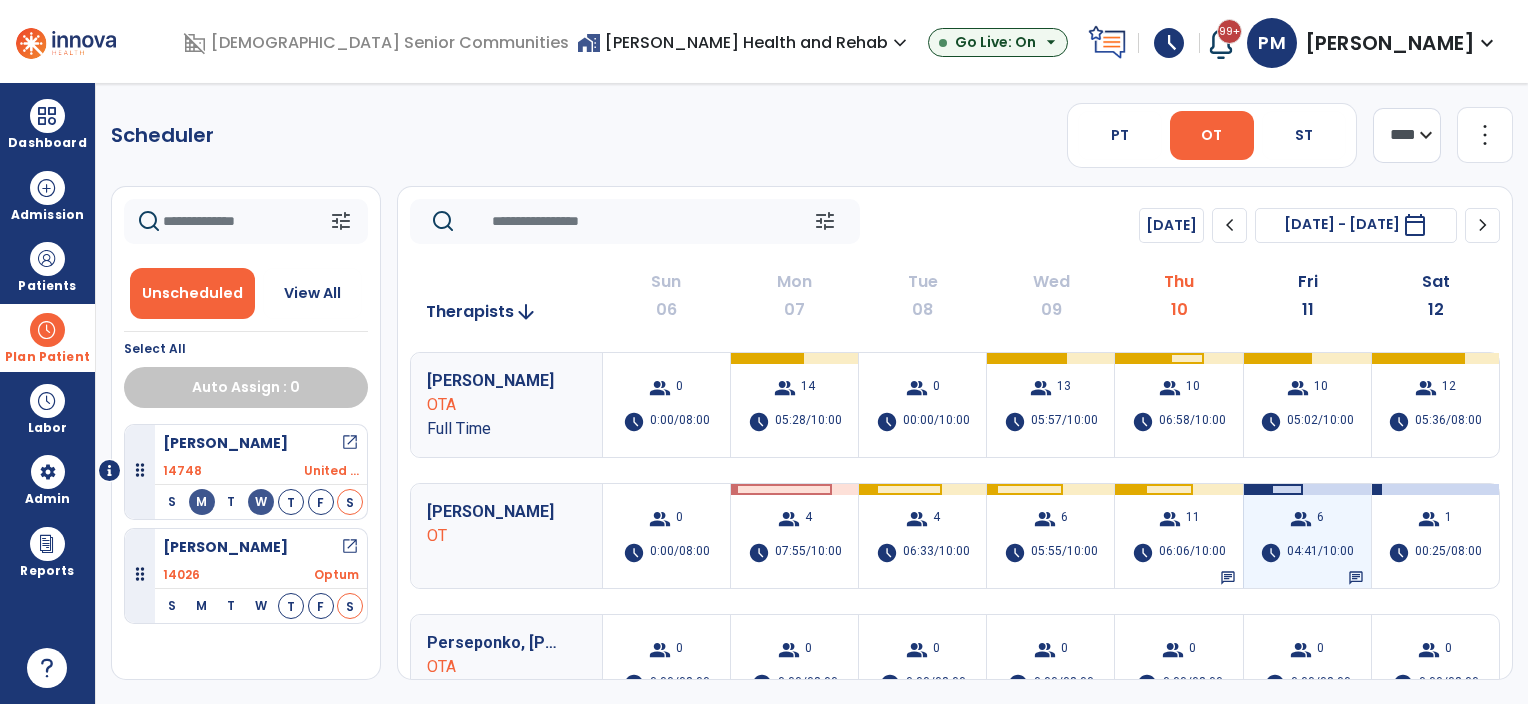 click on "group  6  schedule  04:41/10:00   chat" at bounding box center (1307, 536) 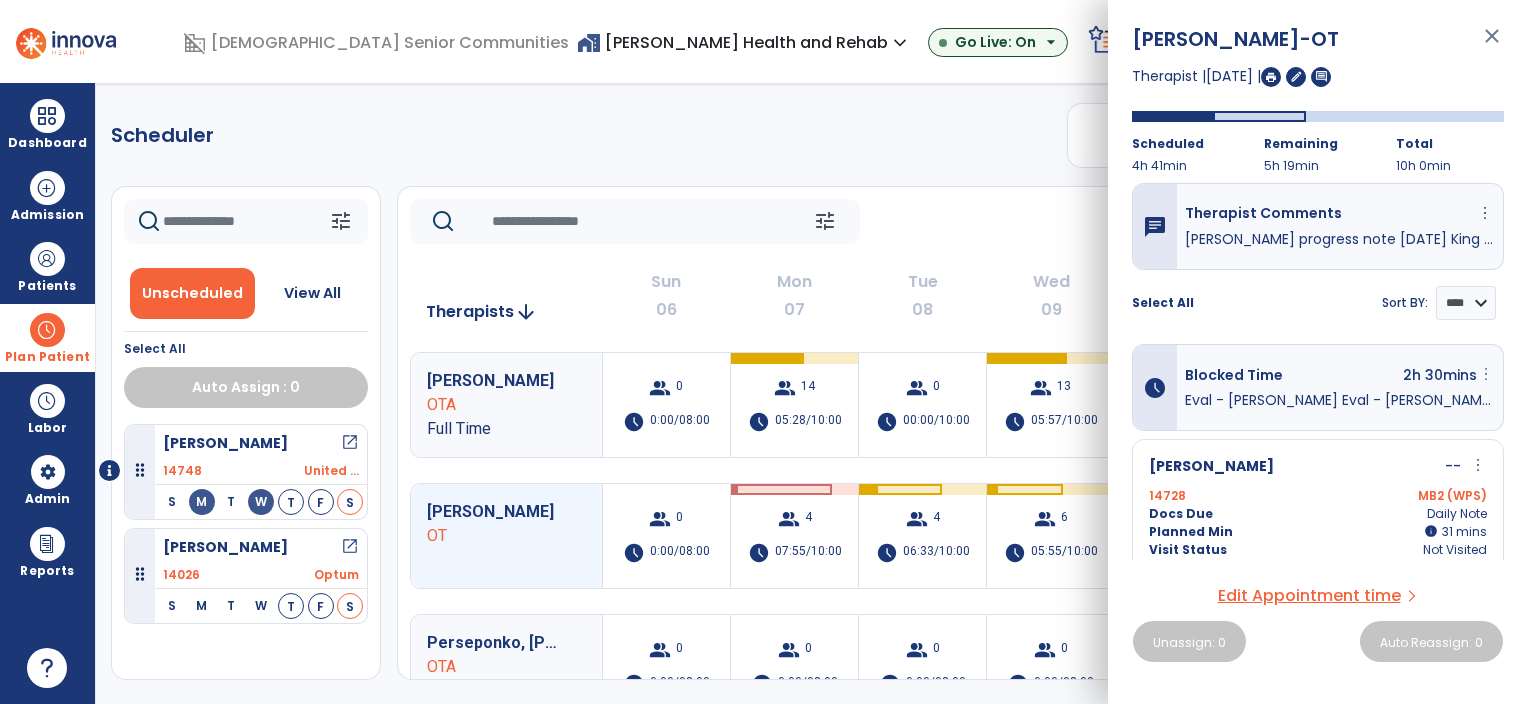 click on "more_vert" at bounding box center (1486, 374) 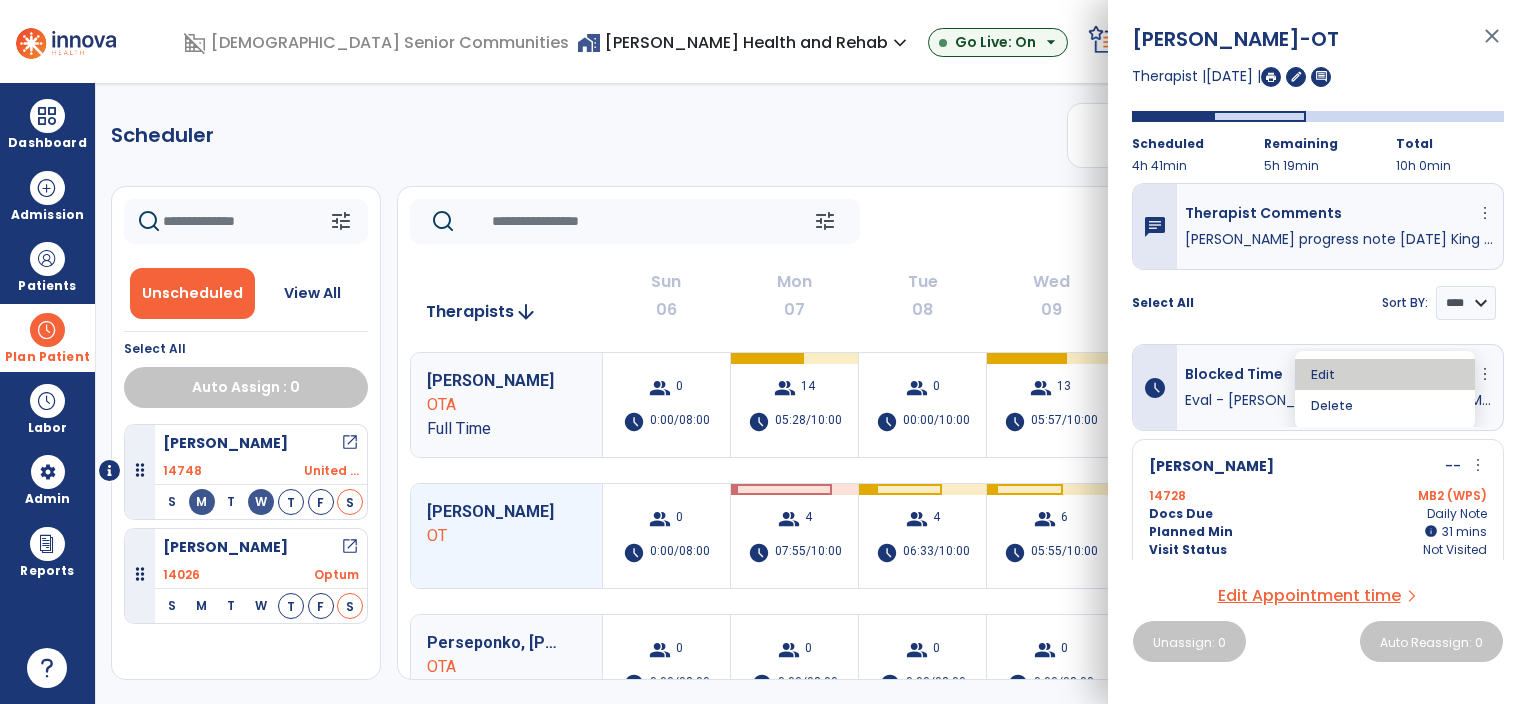 click on "Edit" at bounding box center (1385, 374) 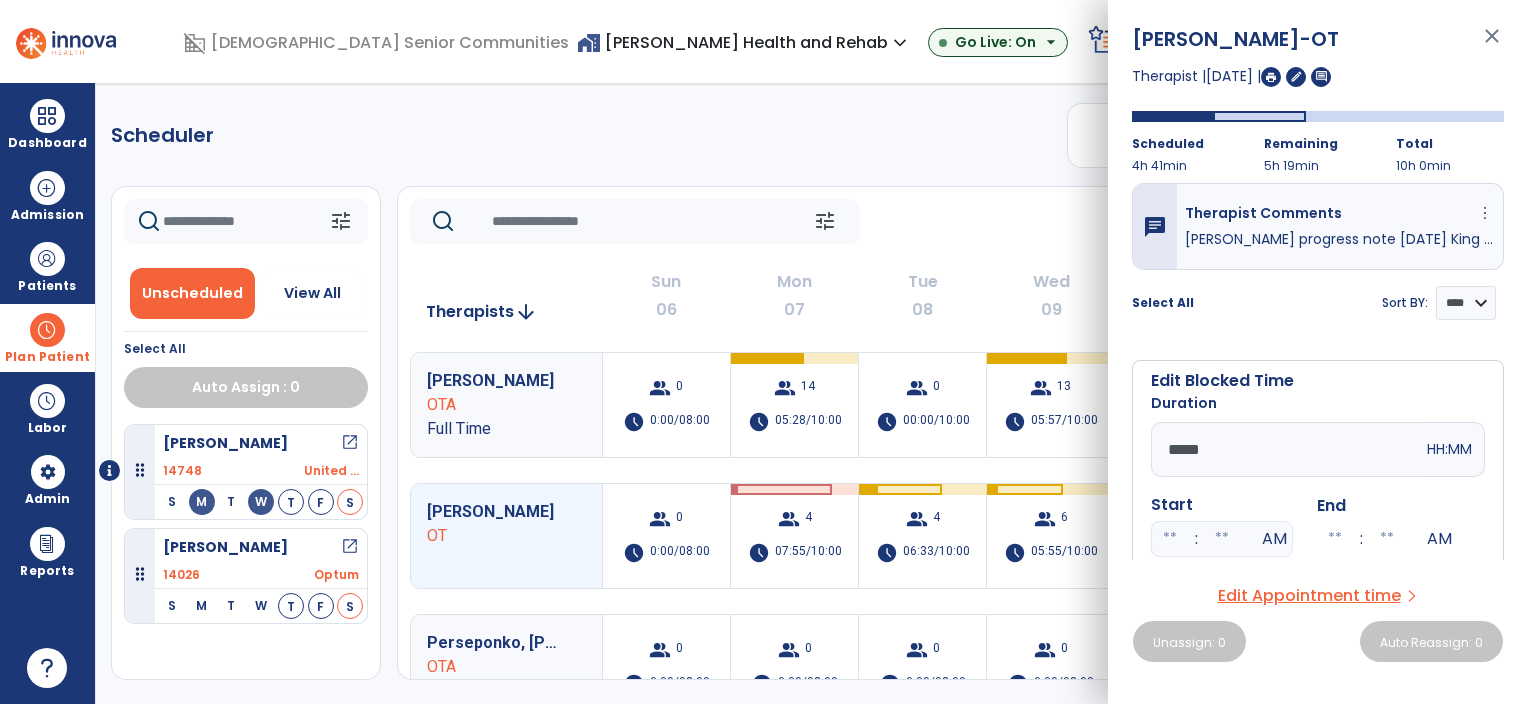 click on "*****" at bounding box center (1287, 449) 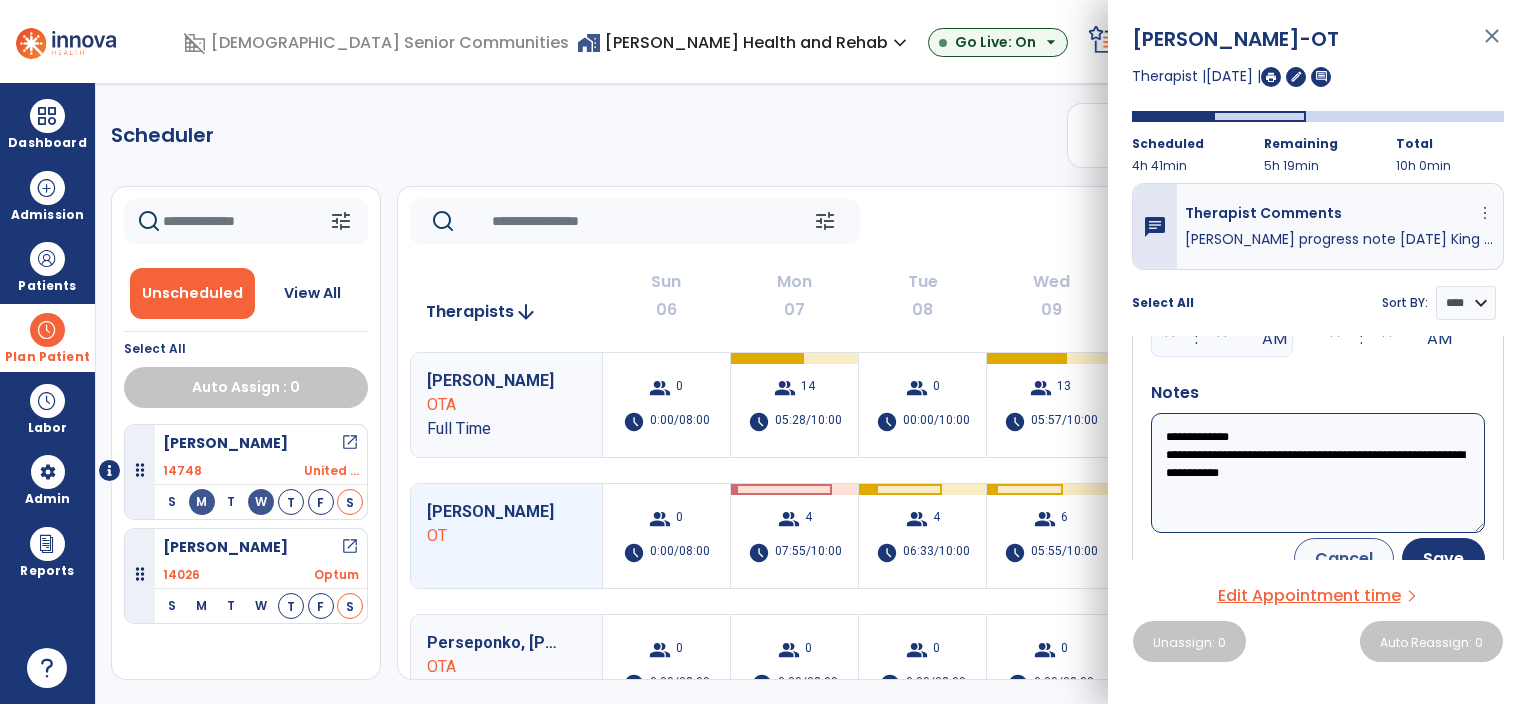 type on "*****" 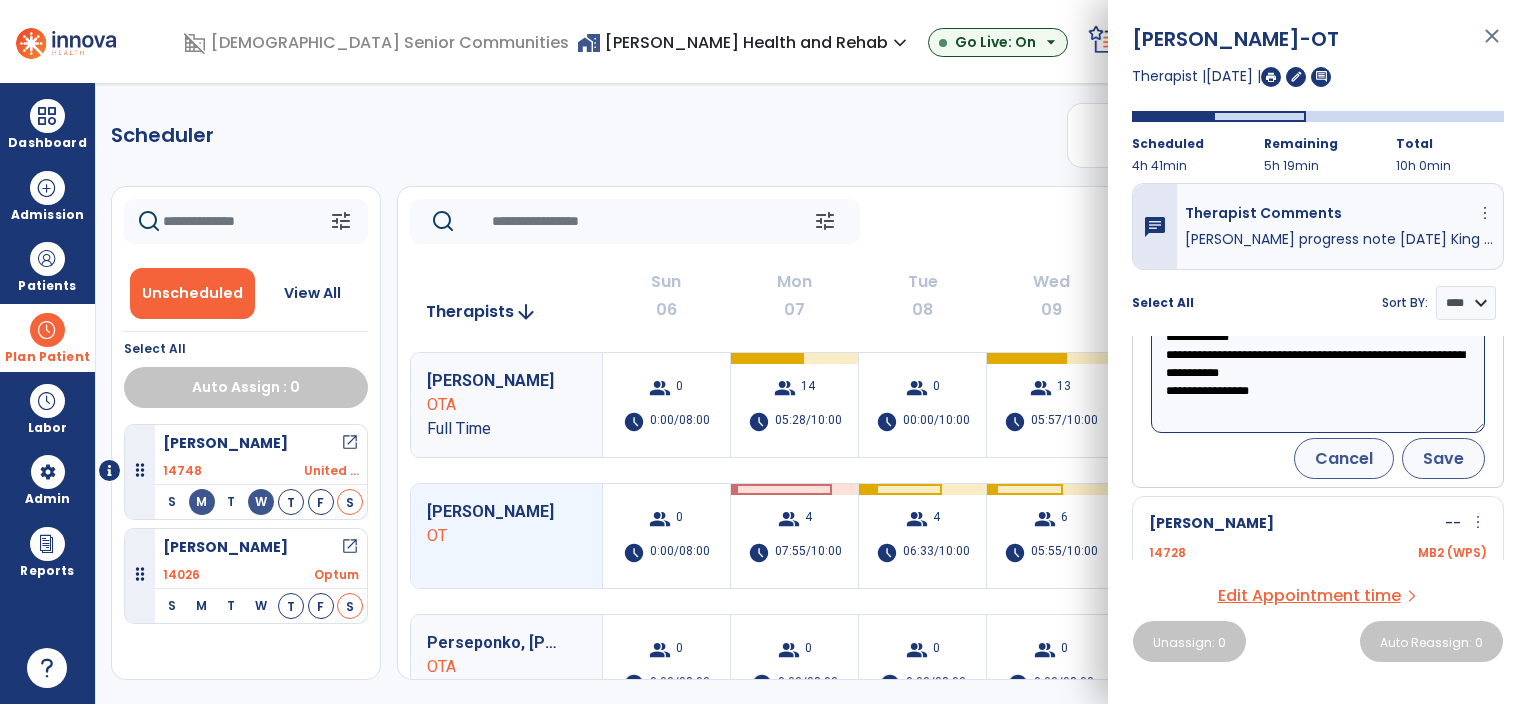 type on "**********" 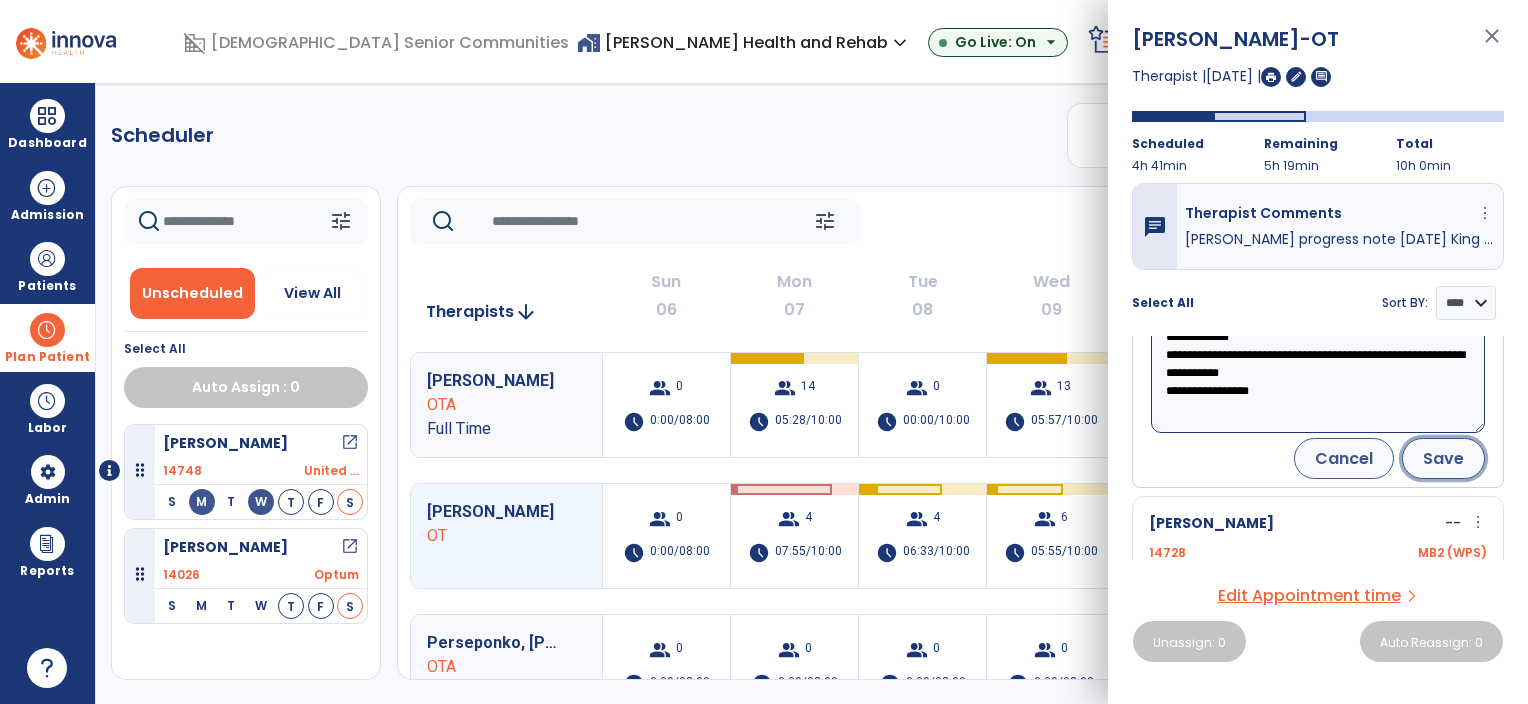 click on "Save" at bounding box center [1443, 458] 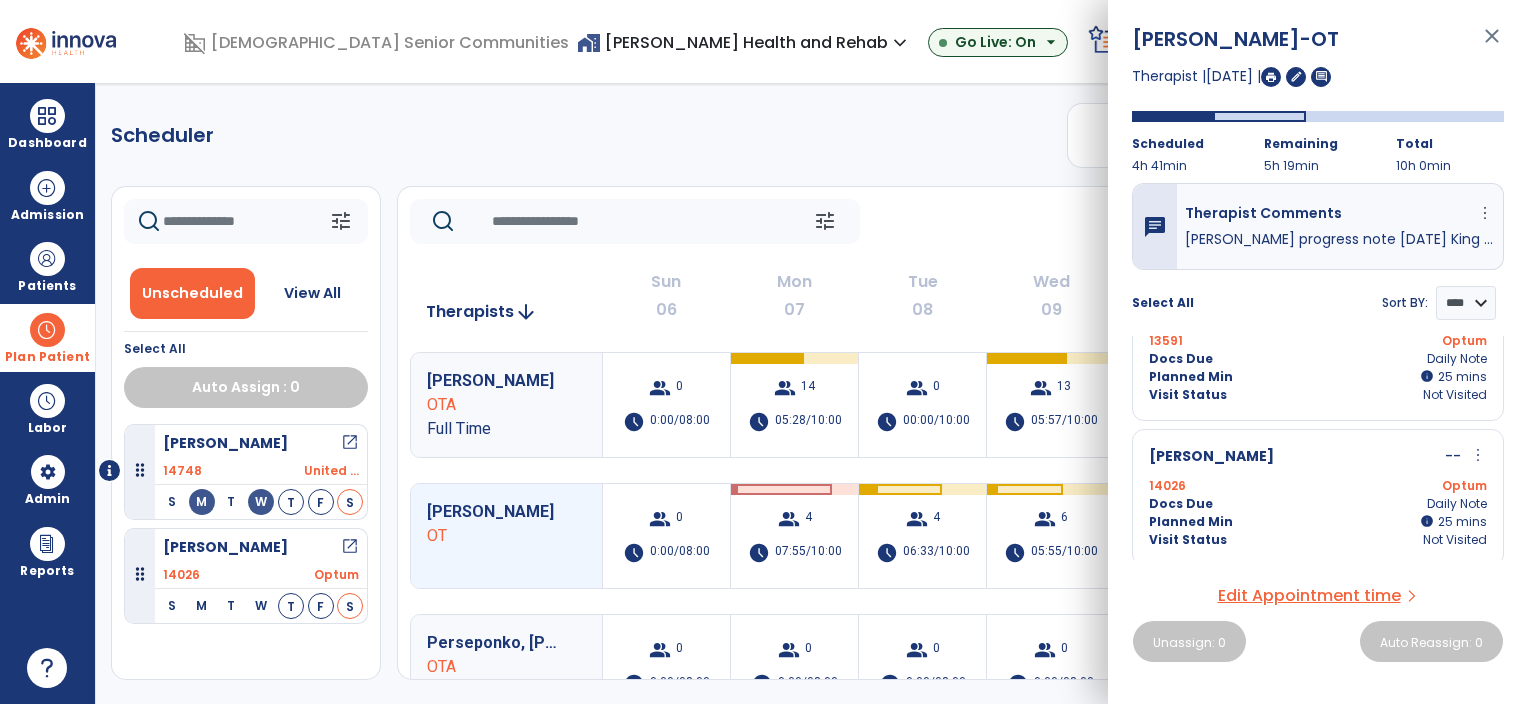 scroll, scrollTop: 284, scrollLeft: 0, axis: vertical 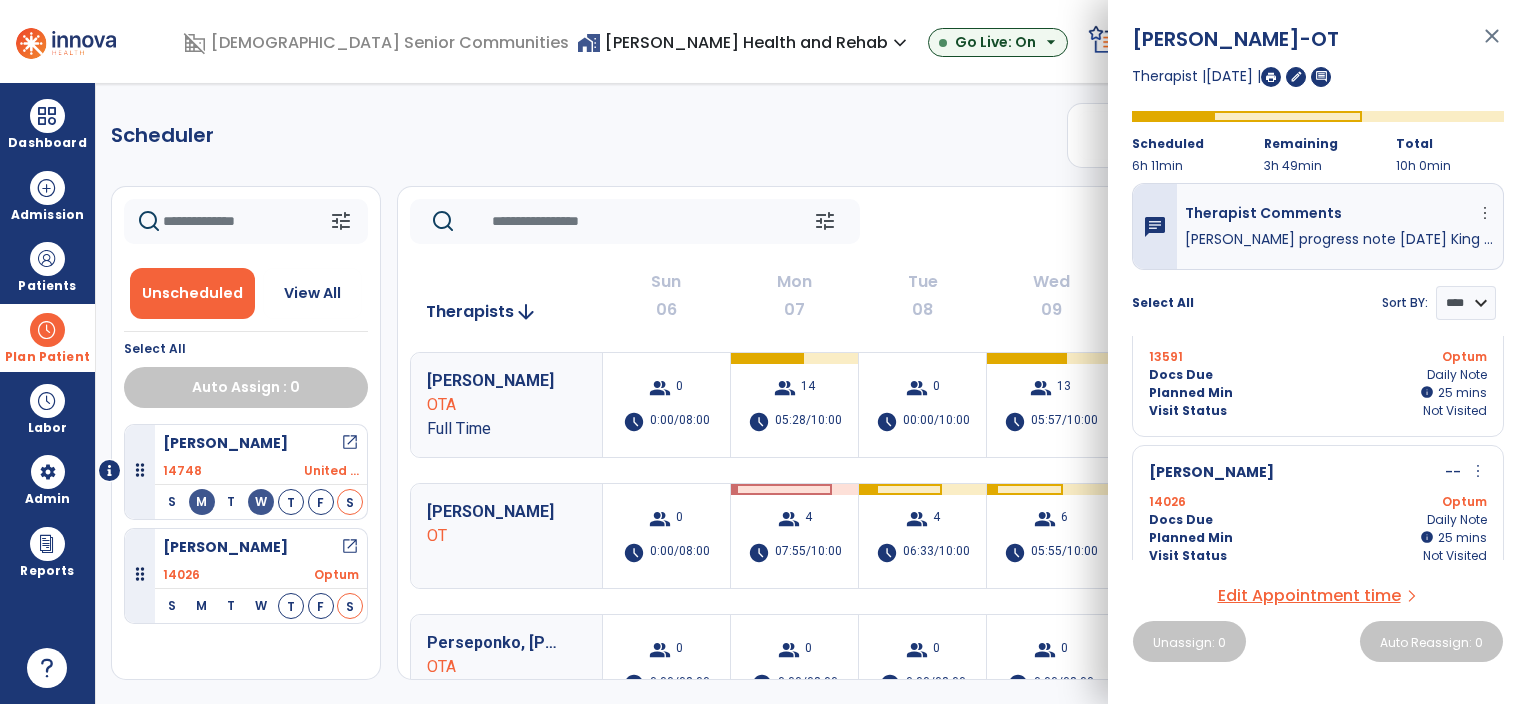 click on "close" at bounding box center (1492, 45) 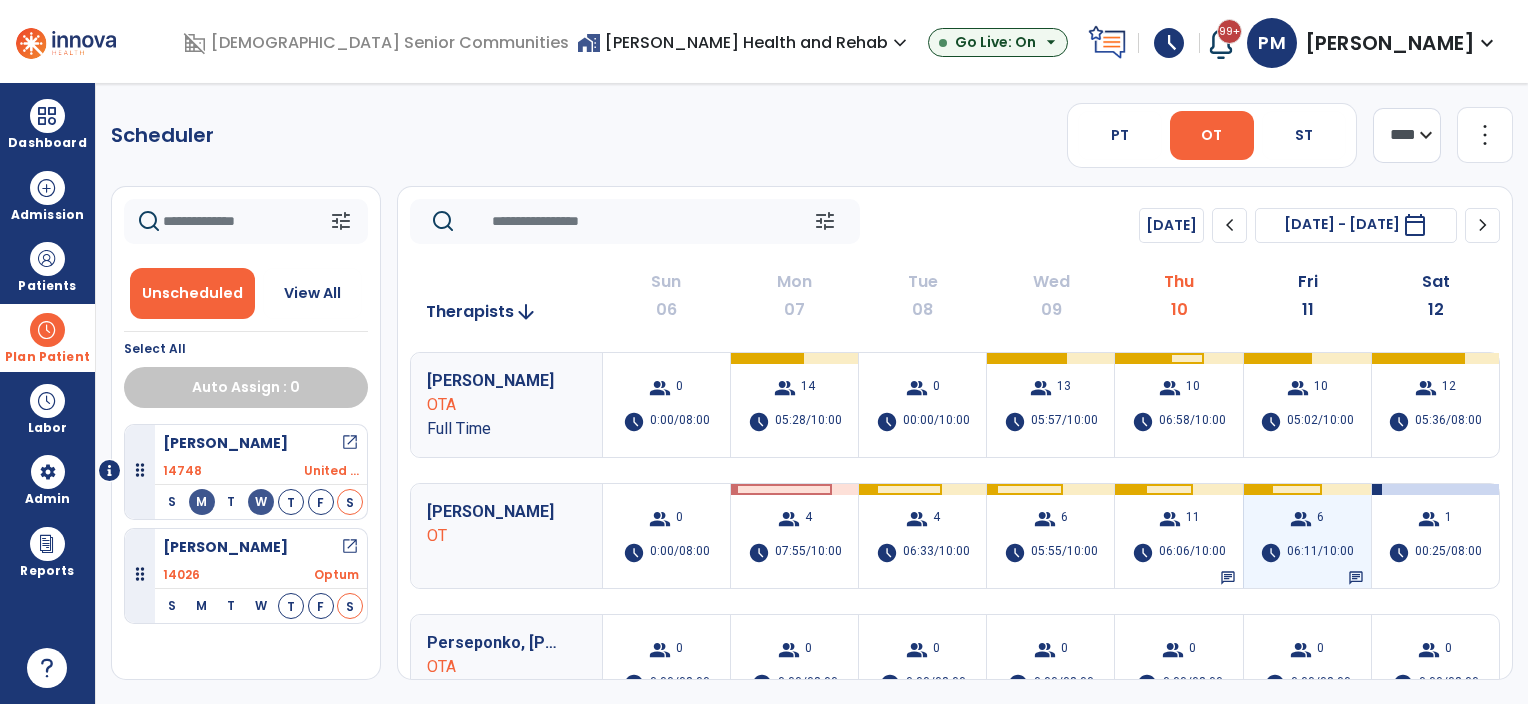 click on "group  6  schedule  06:11/10:00   chat" at bounding box center [1307, 536] 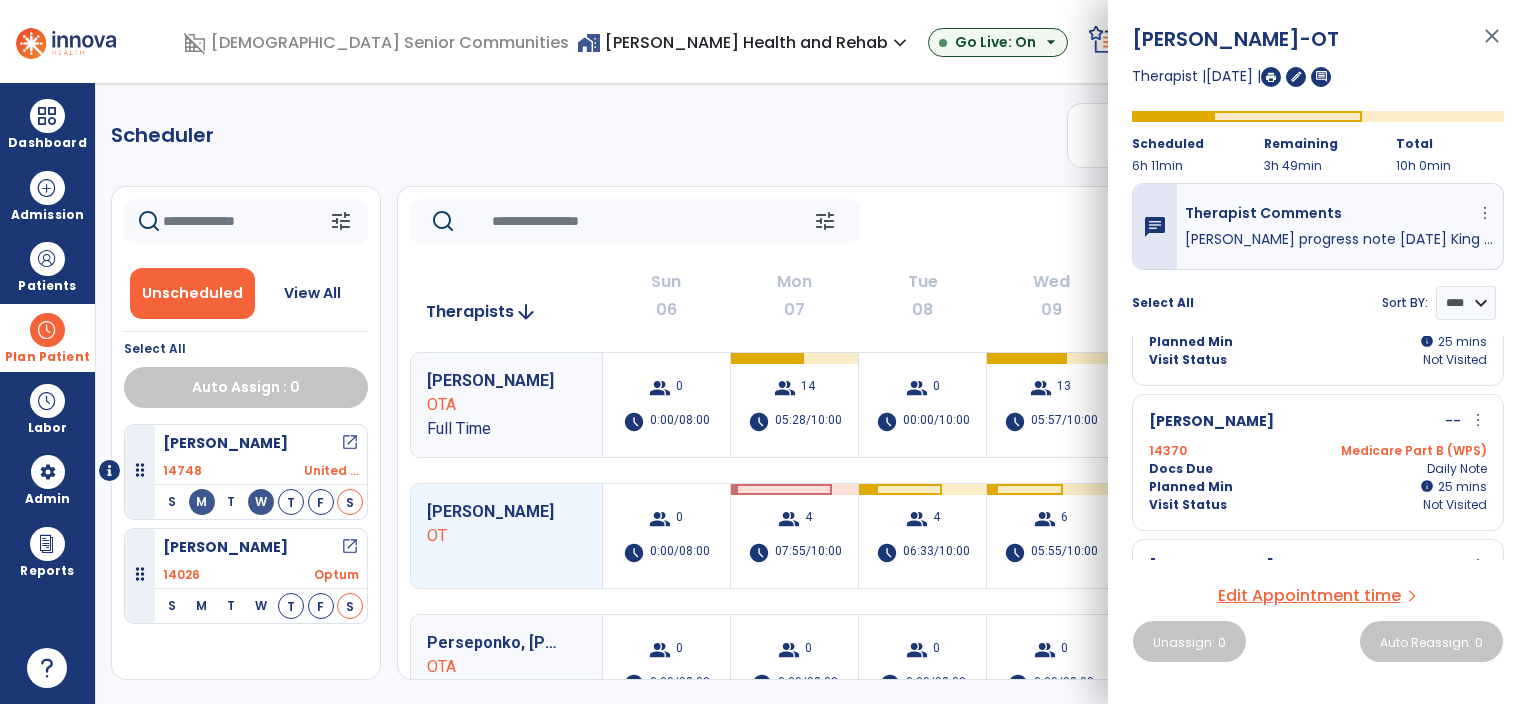 scroll, scrollTop: 0, scrollLeft: 0, axis: both 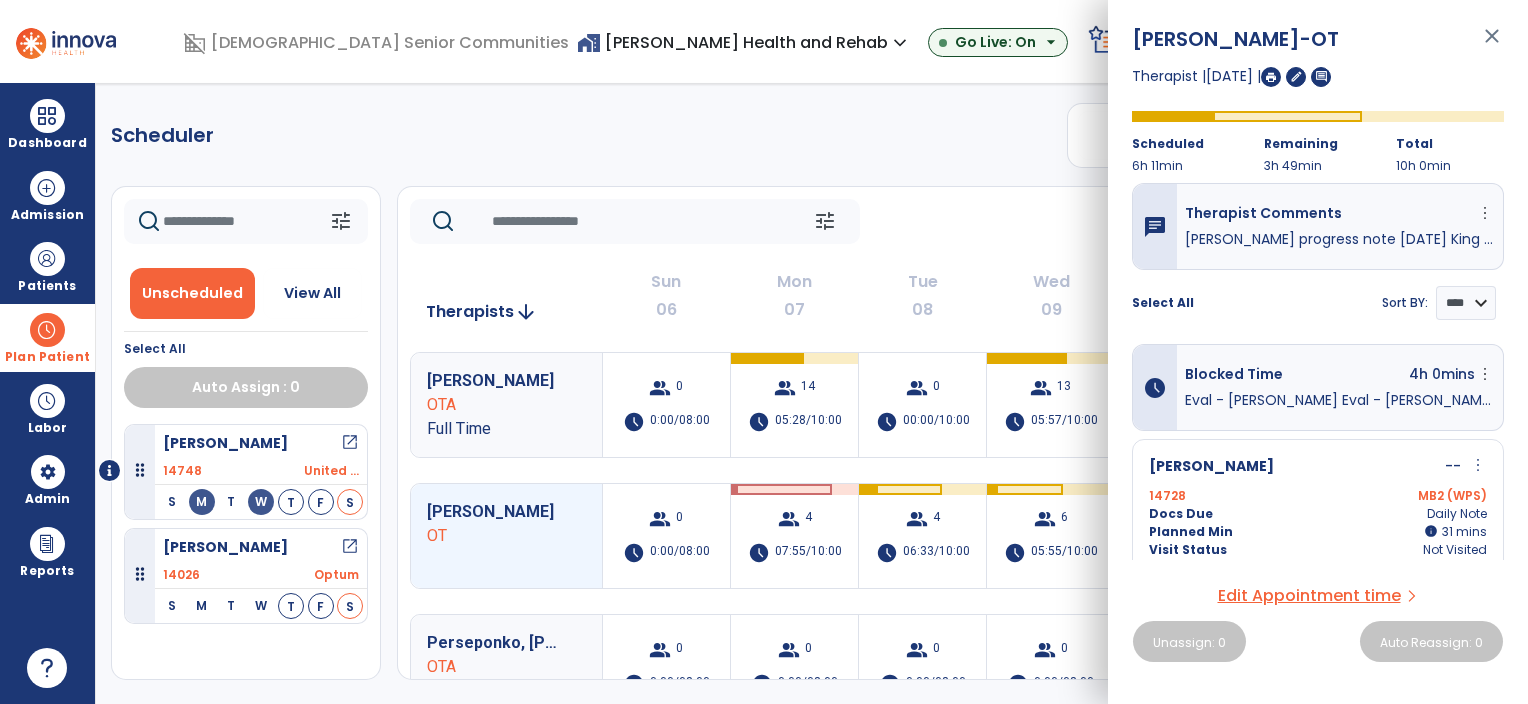click on "close" at bounding box center (1492, 45) 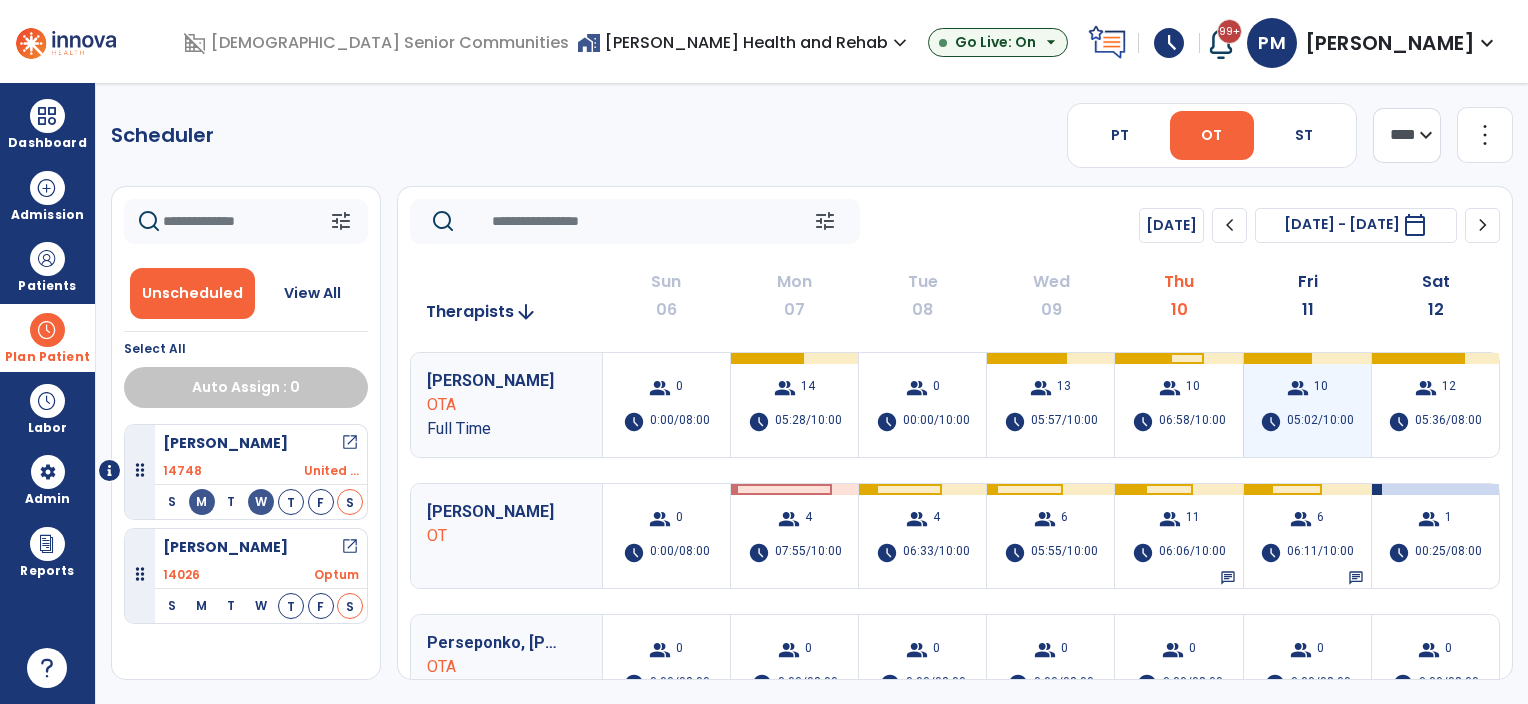 click on "group  10  schedule  05:02/10:00" at bounding box center (1307, 405) 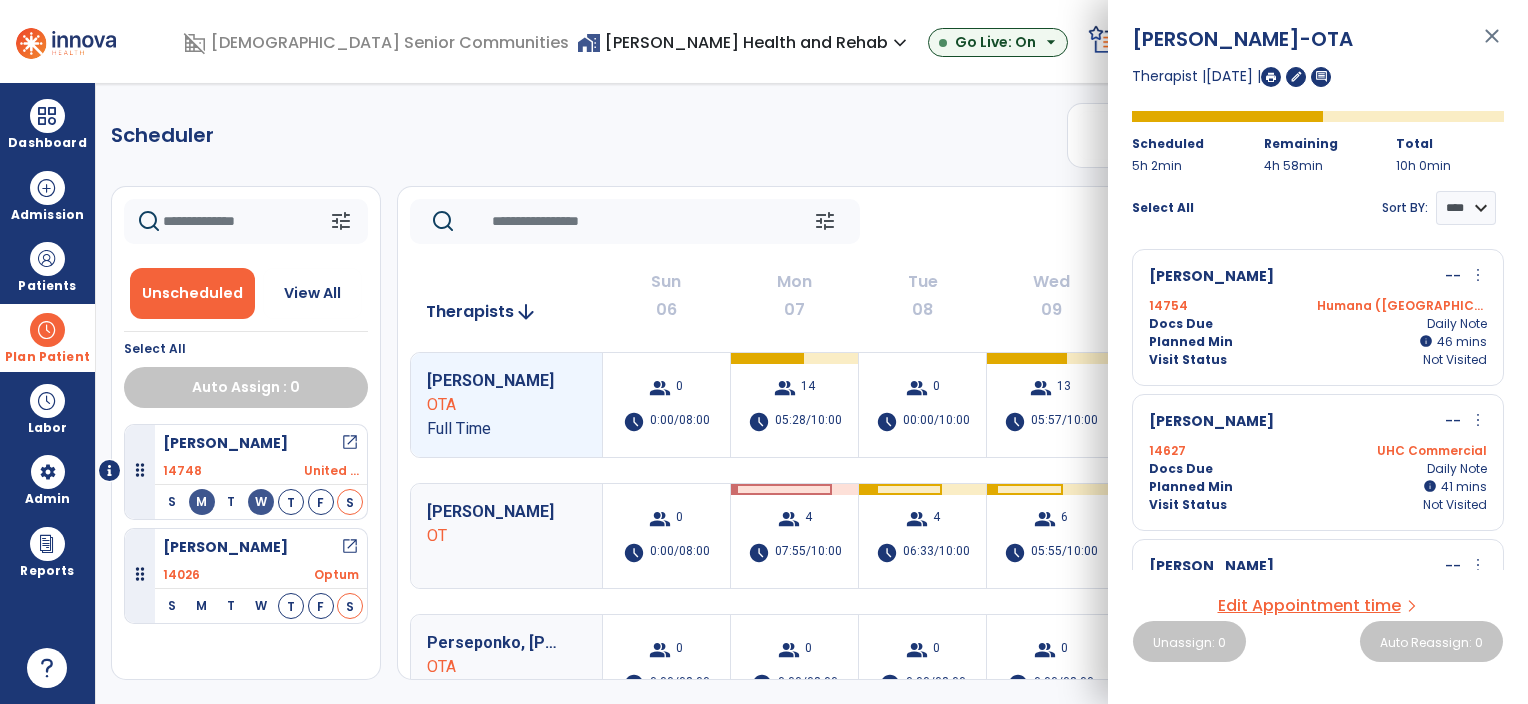 click on "Scheduler   PT   OT   ST  **** *** more_vert  Manage Labor   View All Therapists   Print" 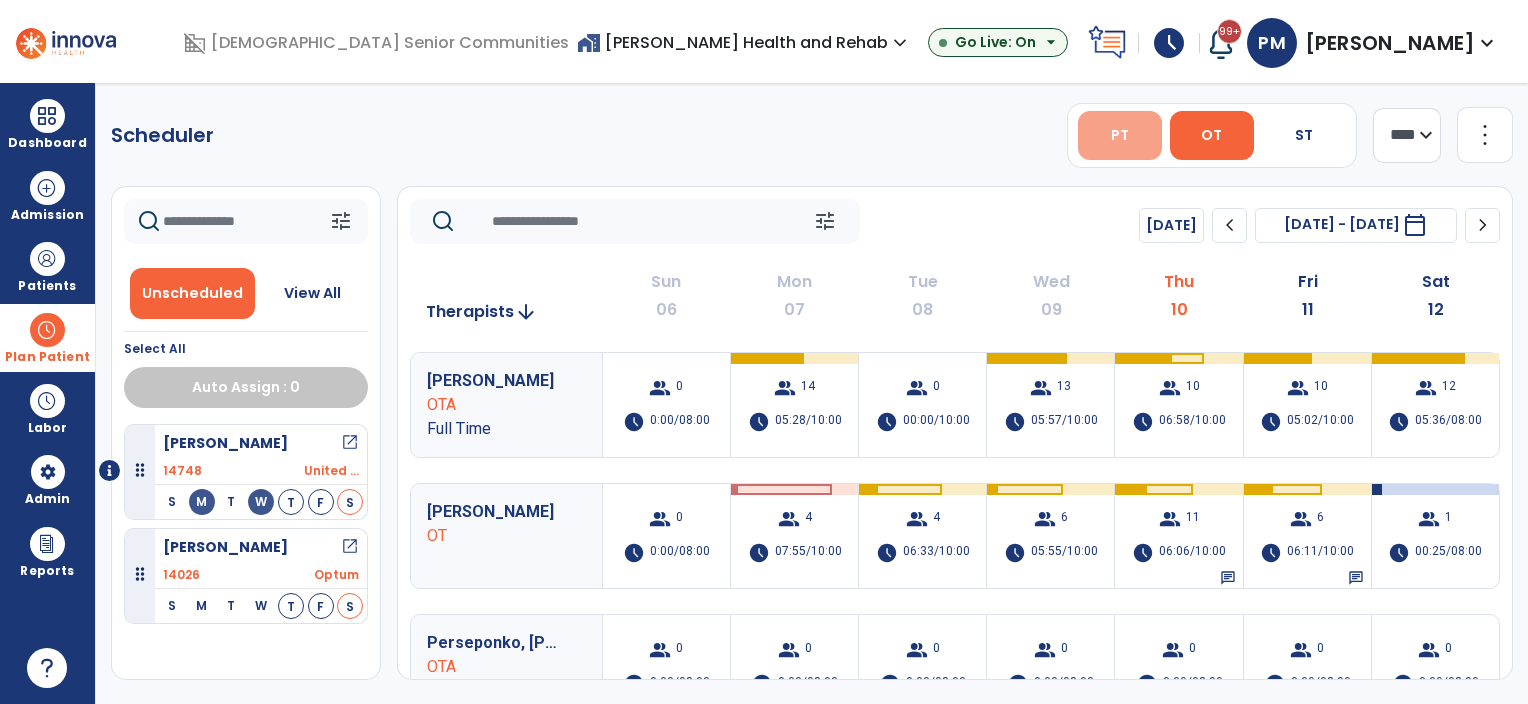 click on "PT" at bounding box center [1120, 135] 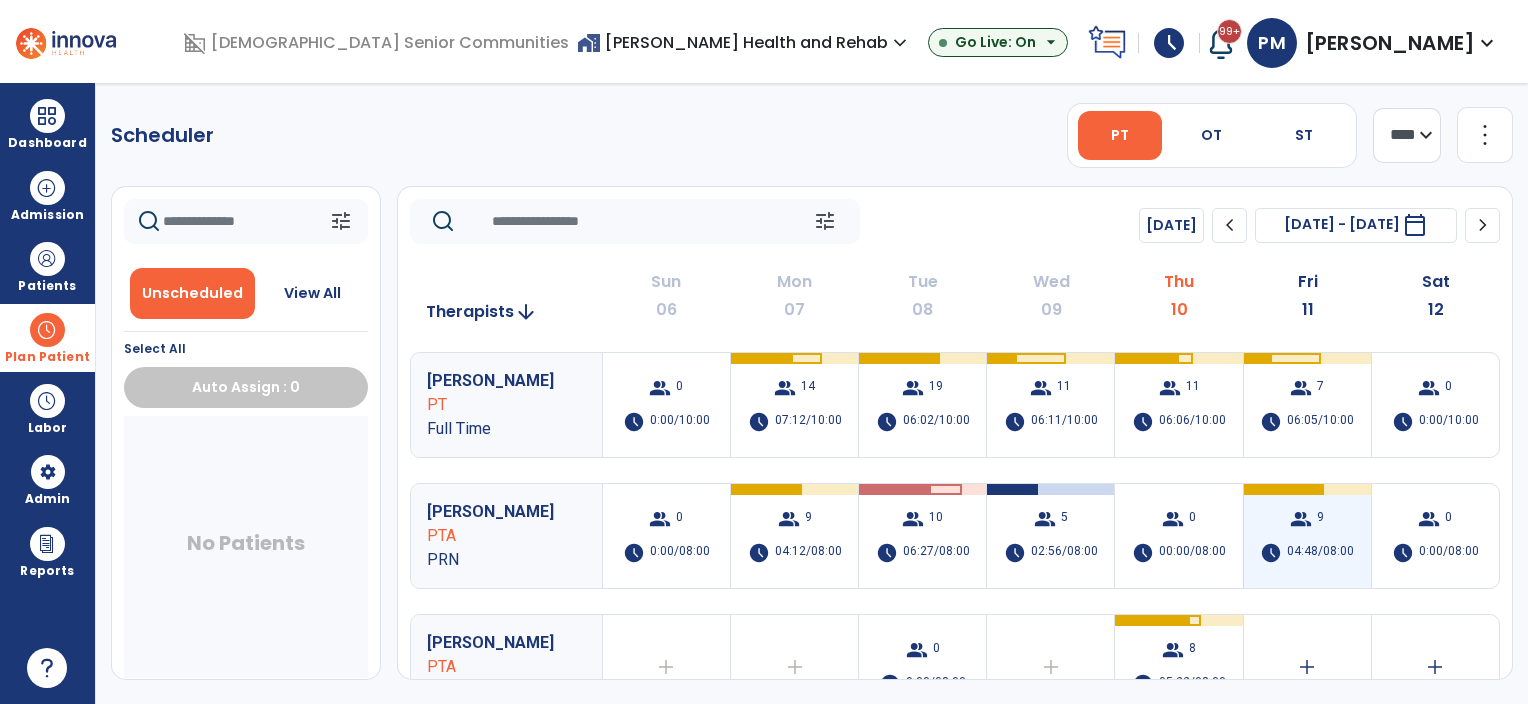 scroll, scrollTop: 0, scrollLeft: 0, axis: both 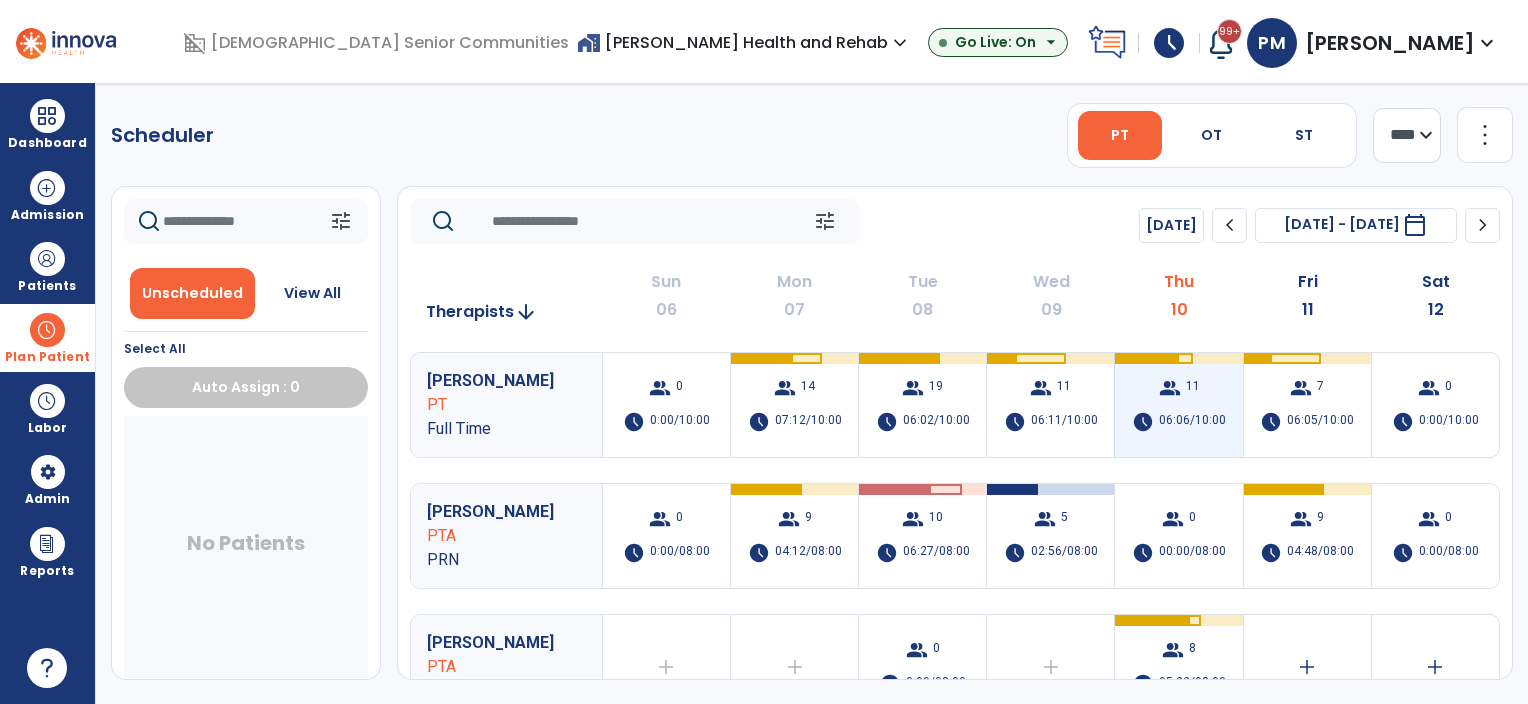 click on "group  11  schedule  06:06/10:00" at bounding box center [1178, 405] 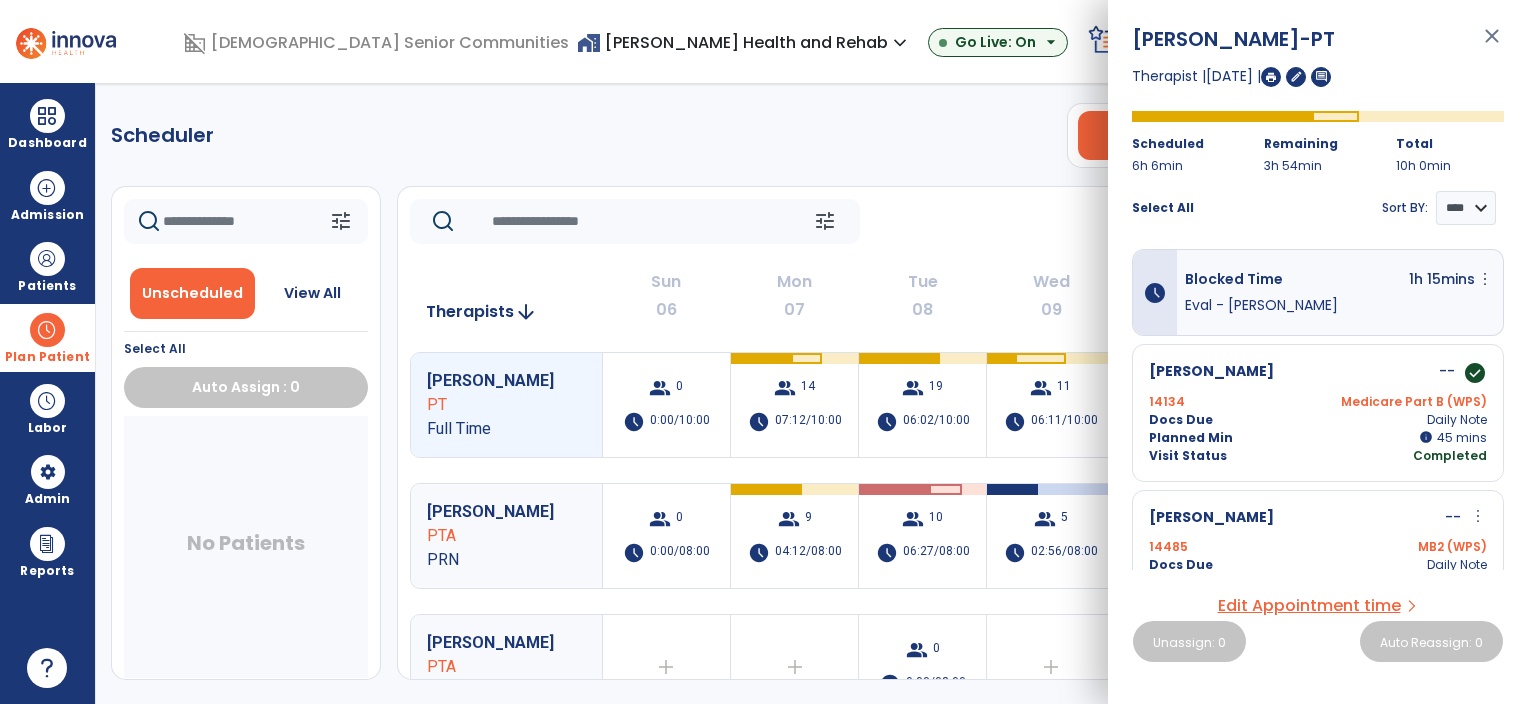 click on "Scheduler   PT   OT   ST  **** *** more_vert  Manage Labor   View All Therapists   Print" 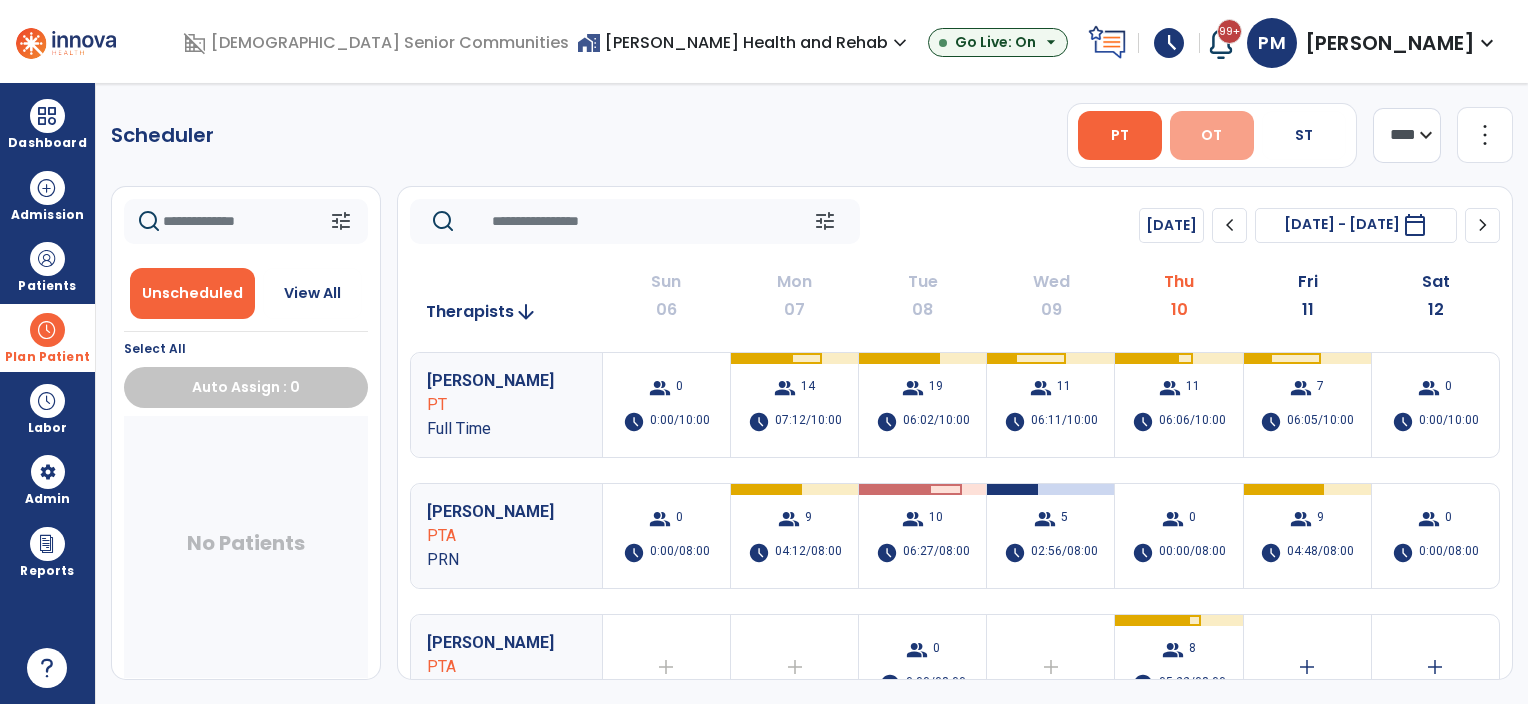 click on "OT" at bounding box center [1212, 135] 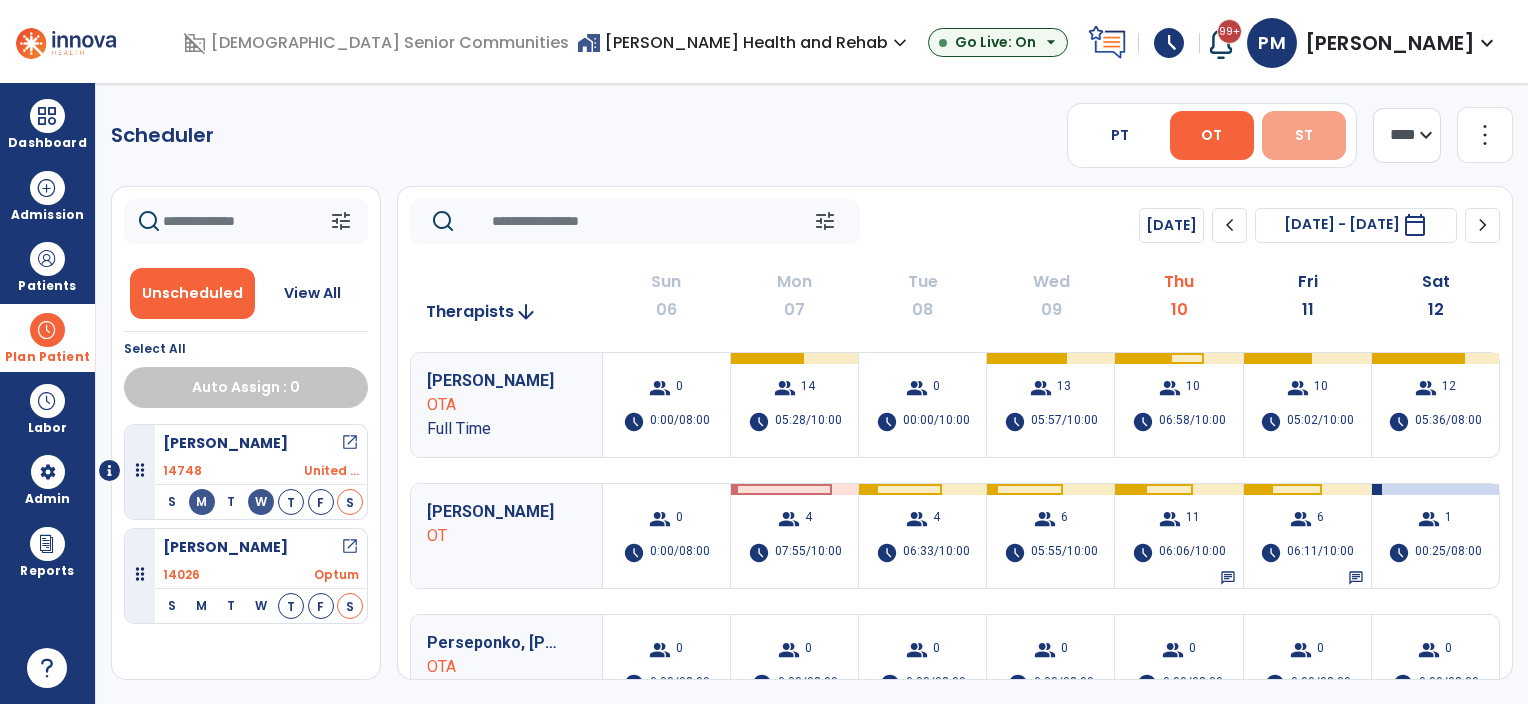 click on "ST" at bounding box center (1304, 135) 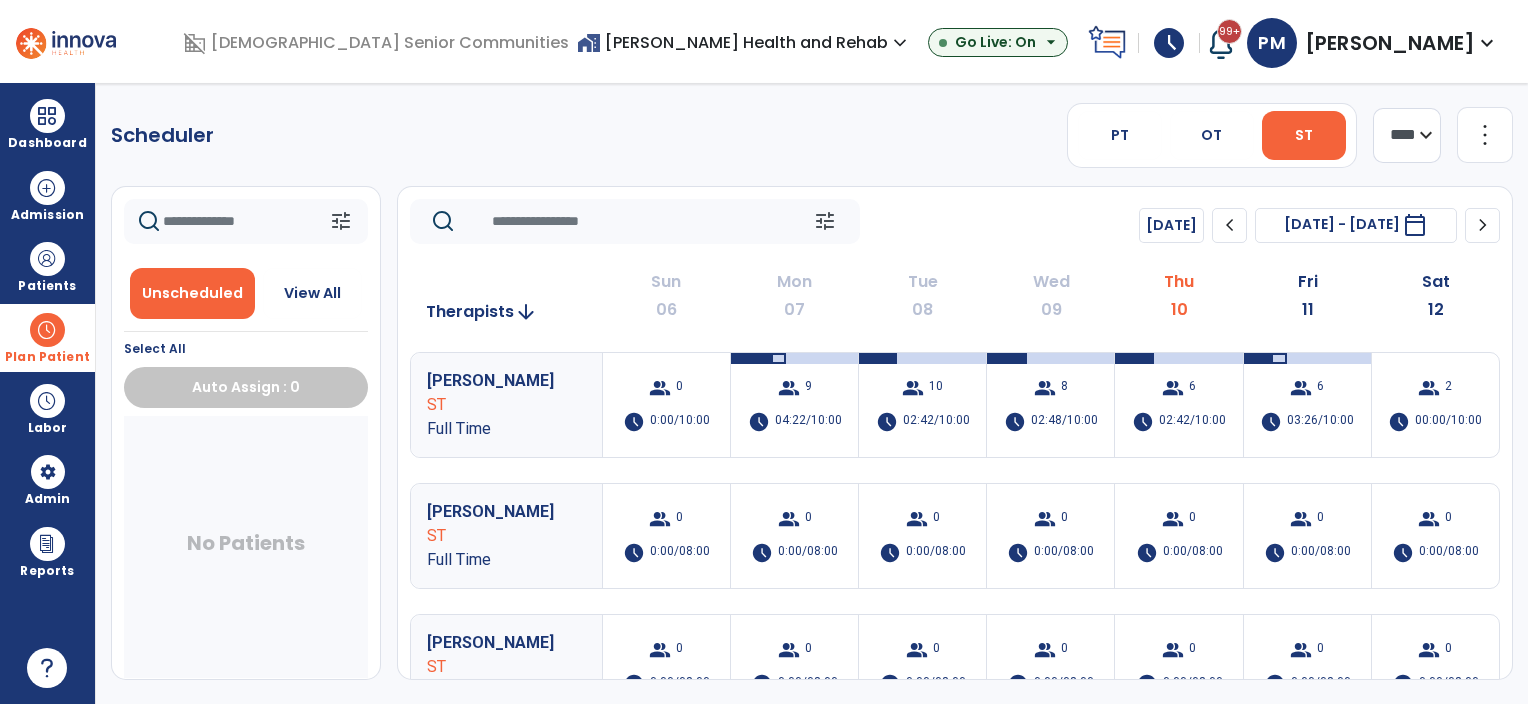 click on "home_work   [PERSON_NAME] Health and Rehab   expand_more" at bounding box center (744, 42) 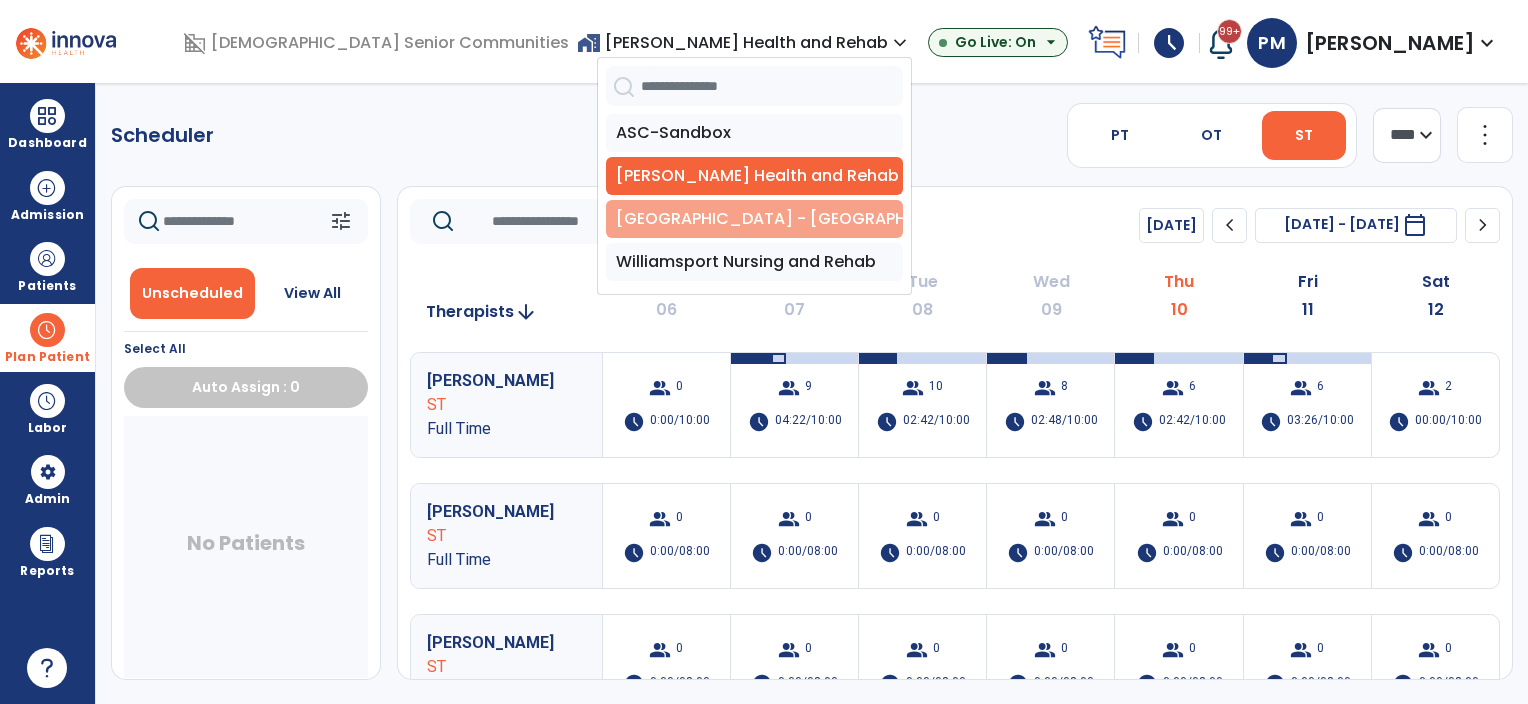 click on "[GEOGRAPHIC_DATA] - [GEOGRAPHIC_DATA]" at bounding box center [754, 219] 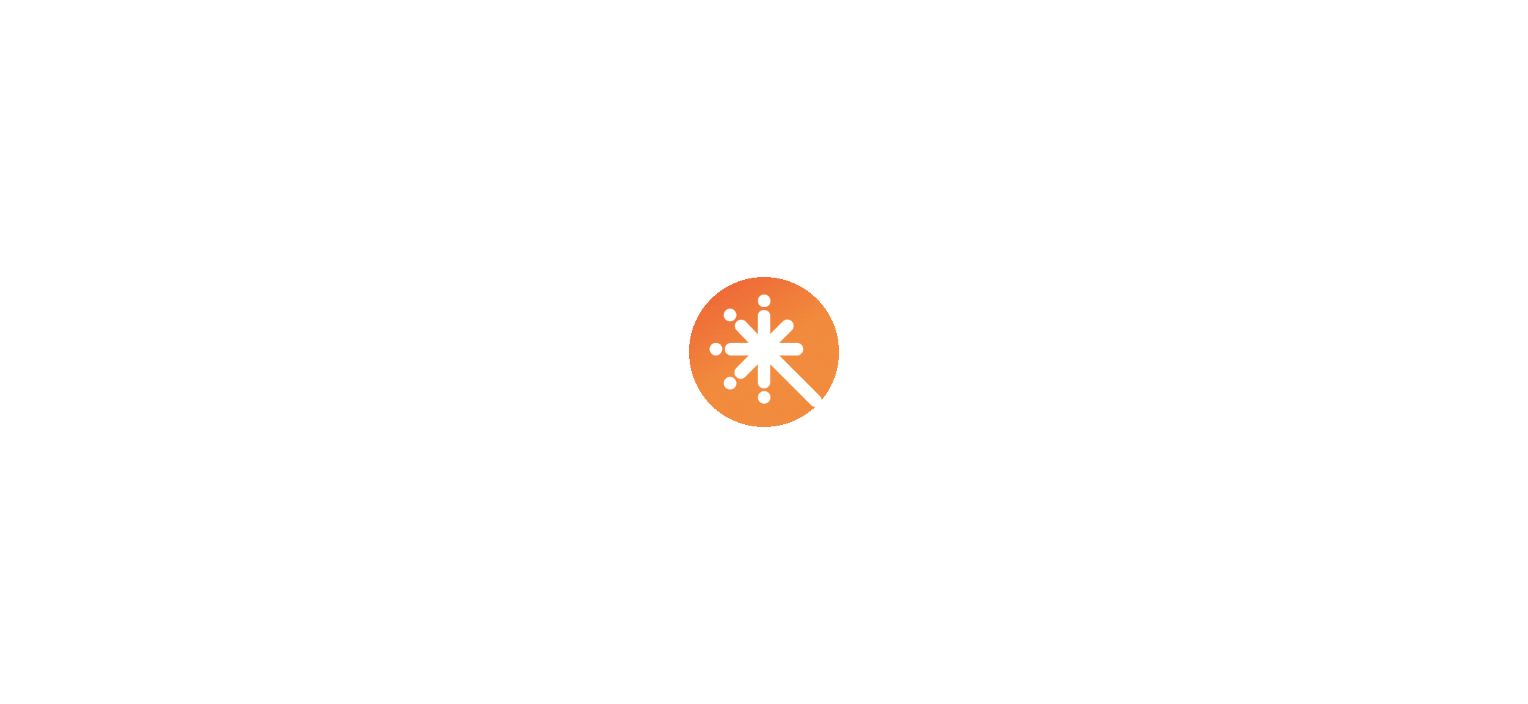 scroll, scrollTop: 0, scrollLeft: 0, axis: both 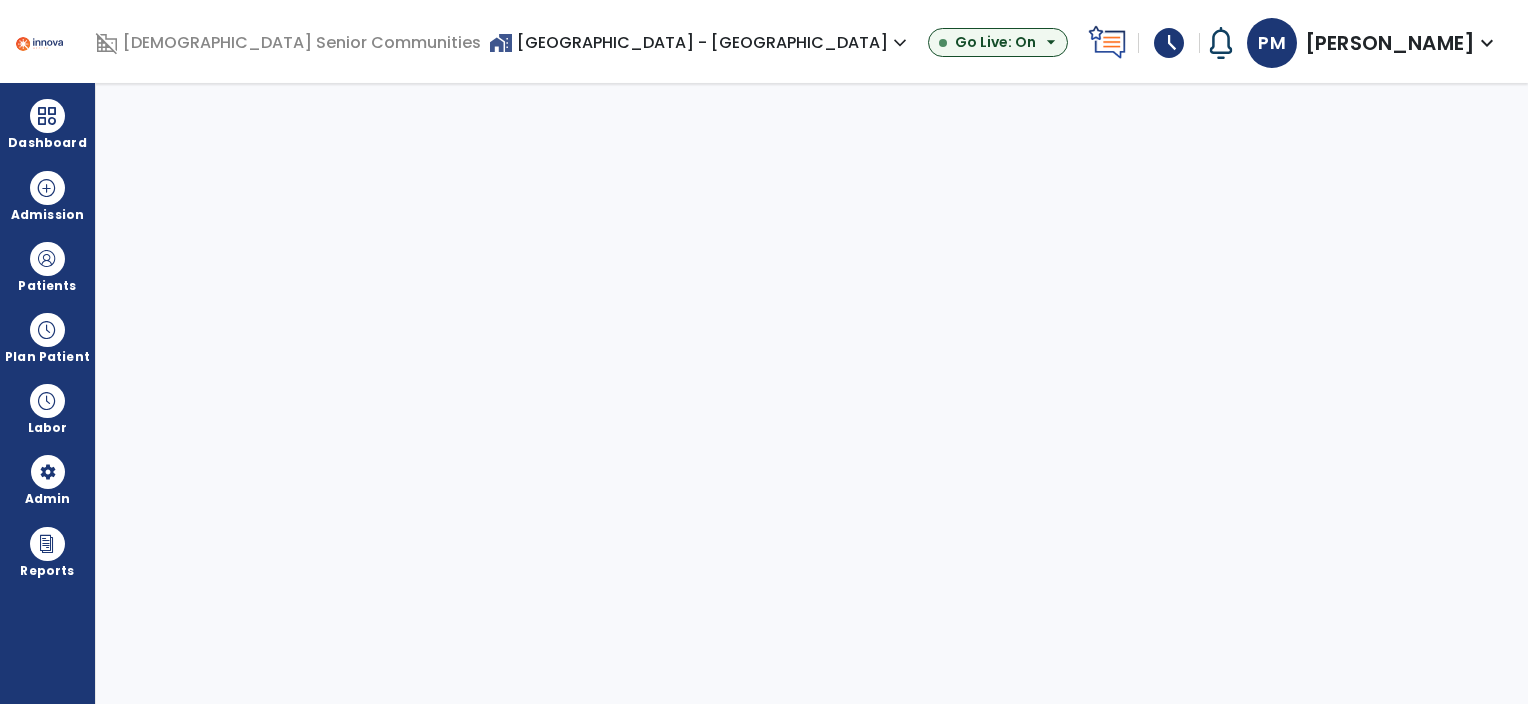 select on "***" 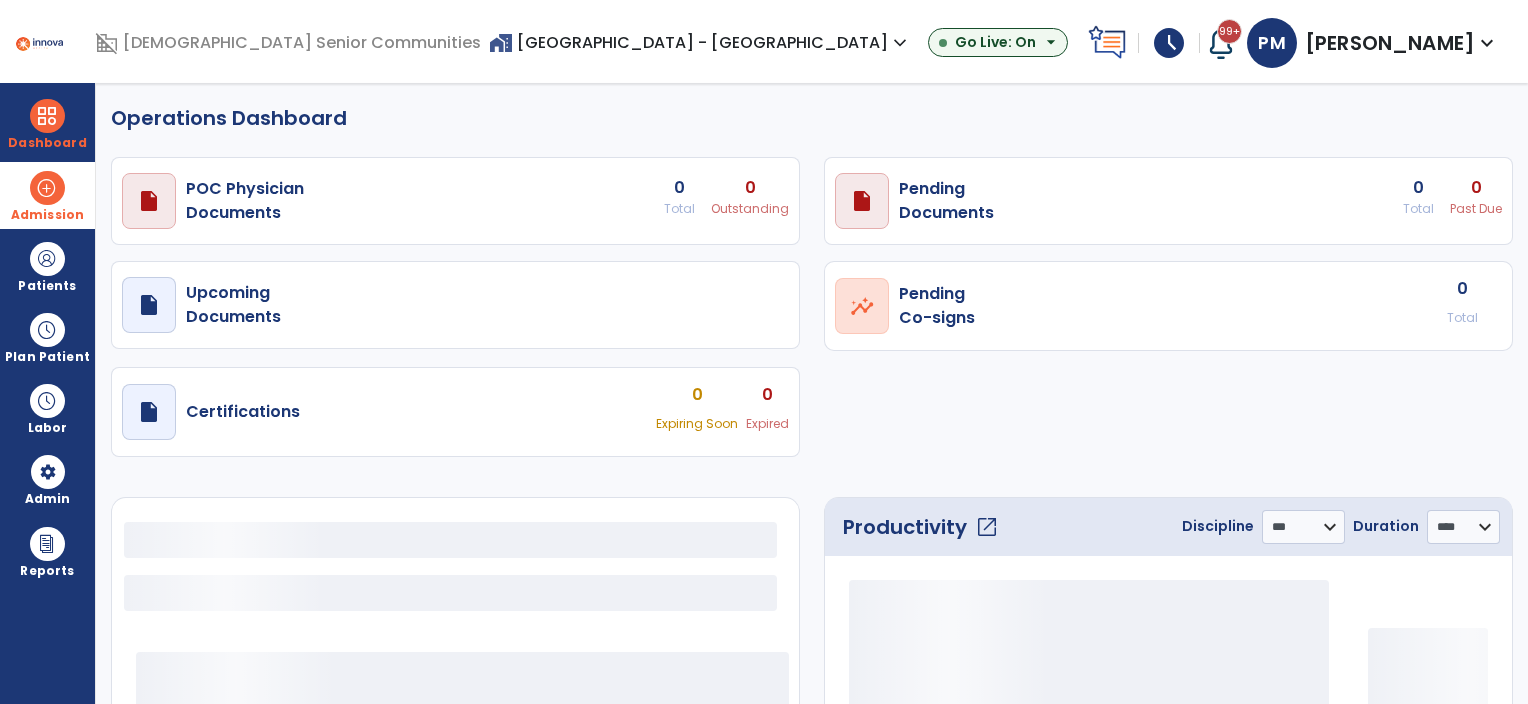 select on "***" 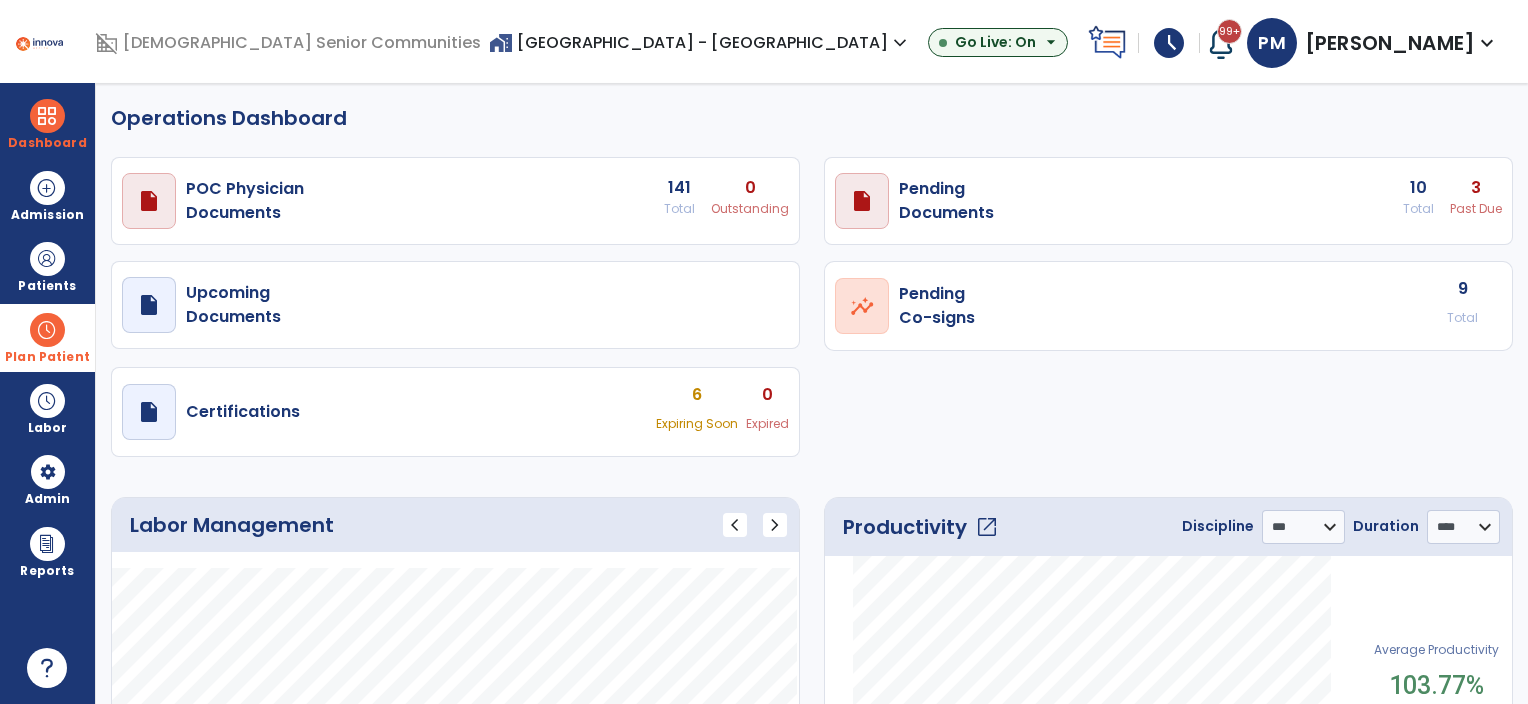 click on "Plan Patient" at bounding box center [47, 286] 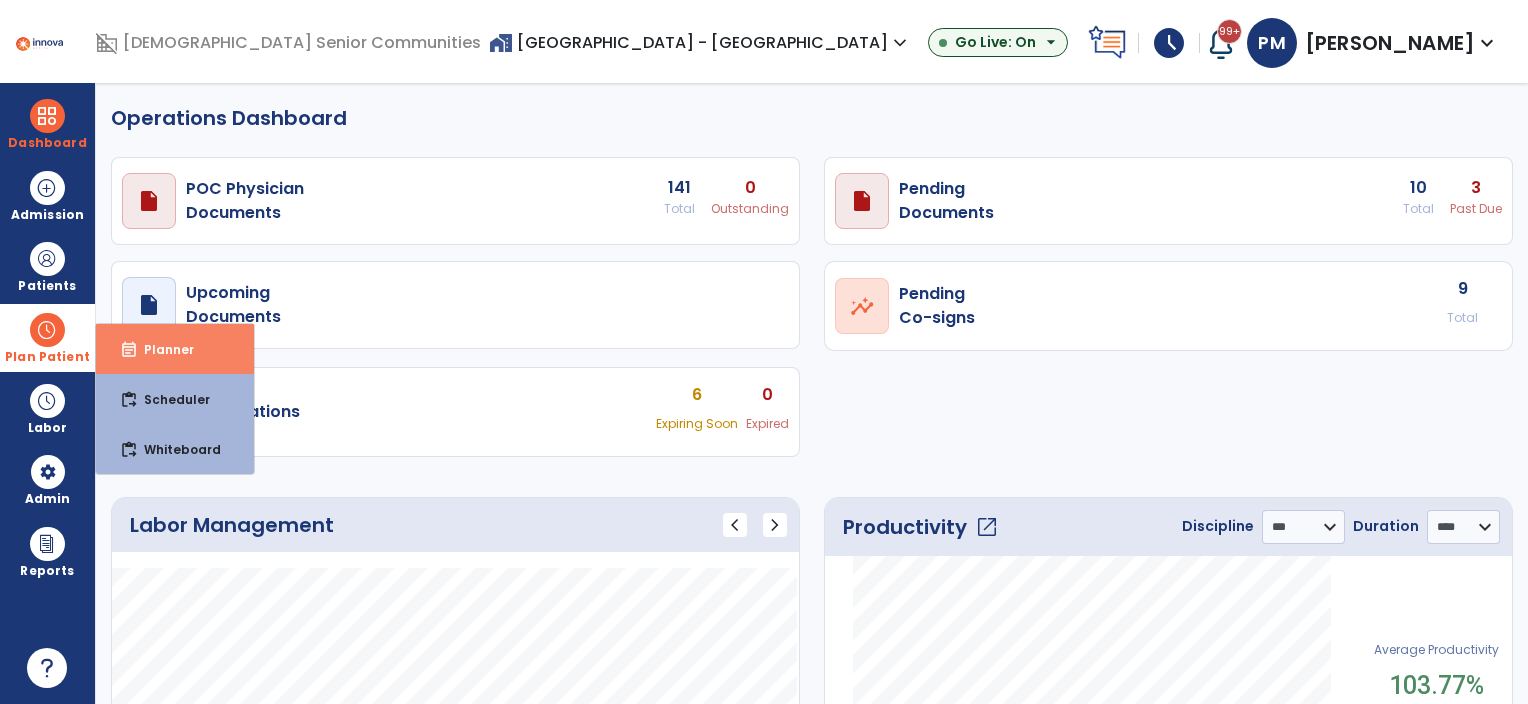 click on "event_note  Planner" at bounding box center [175, 349] 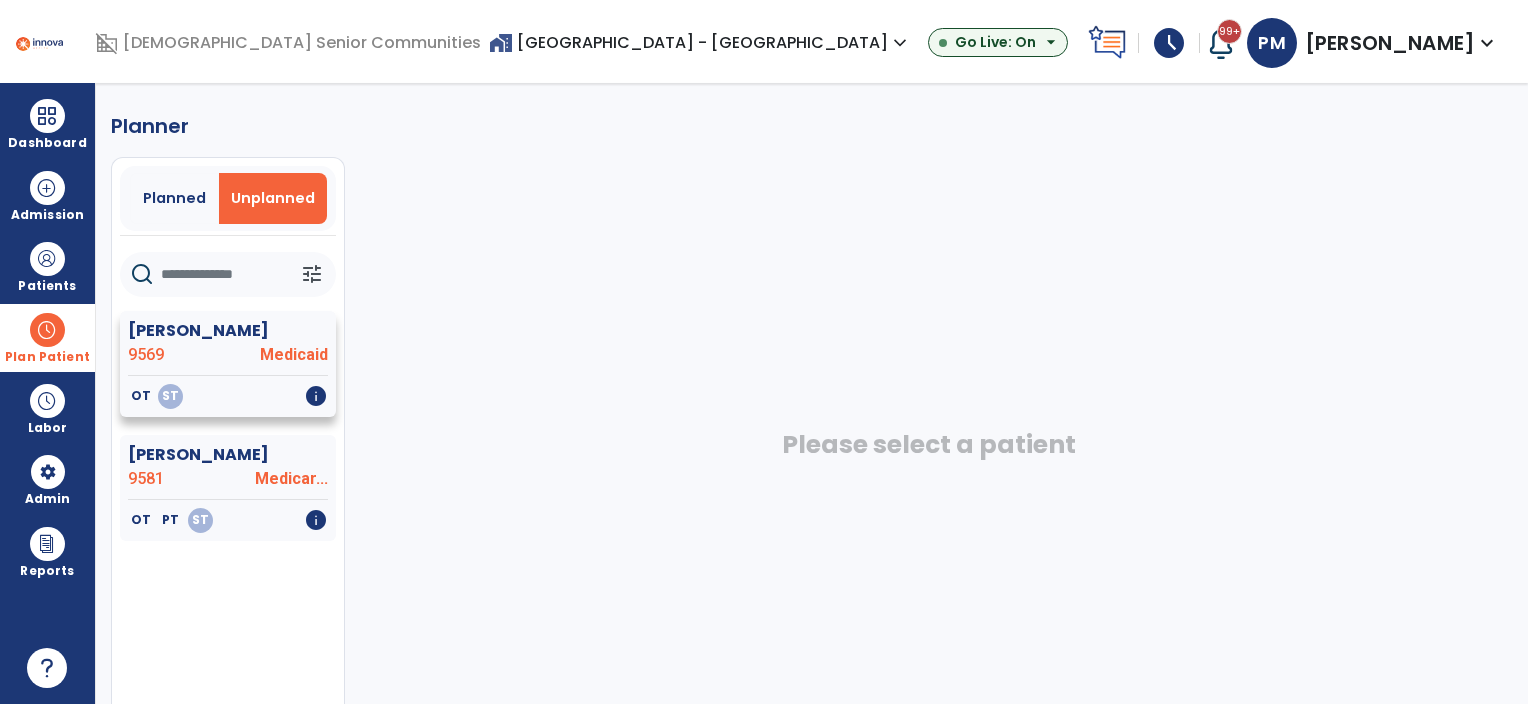 click on "9569" 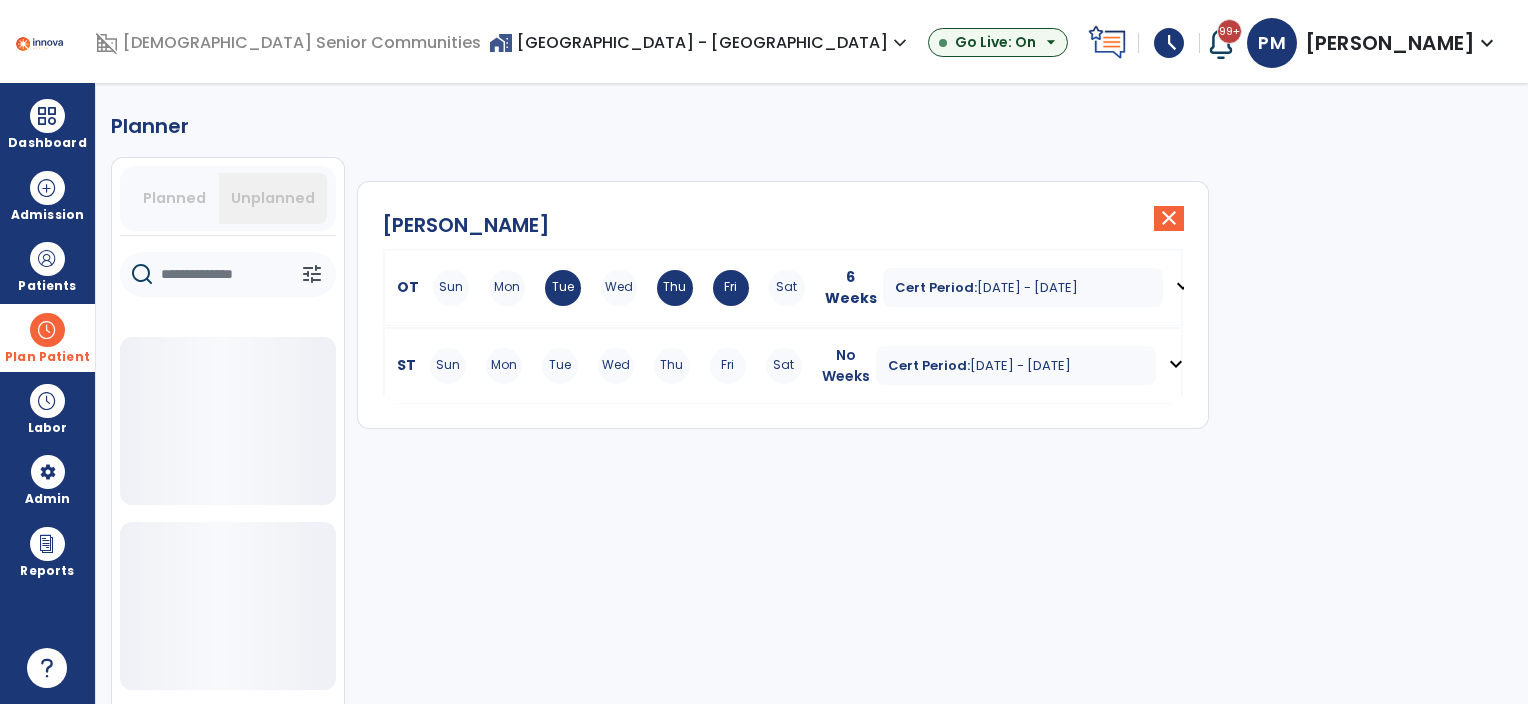 click on "expand_more" at bounding box center [1176, 364] 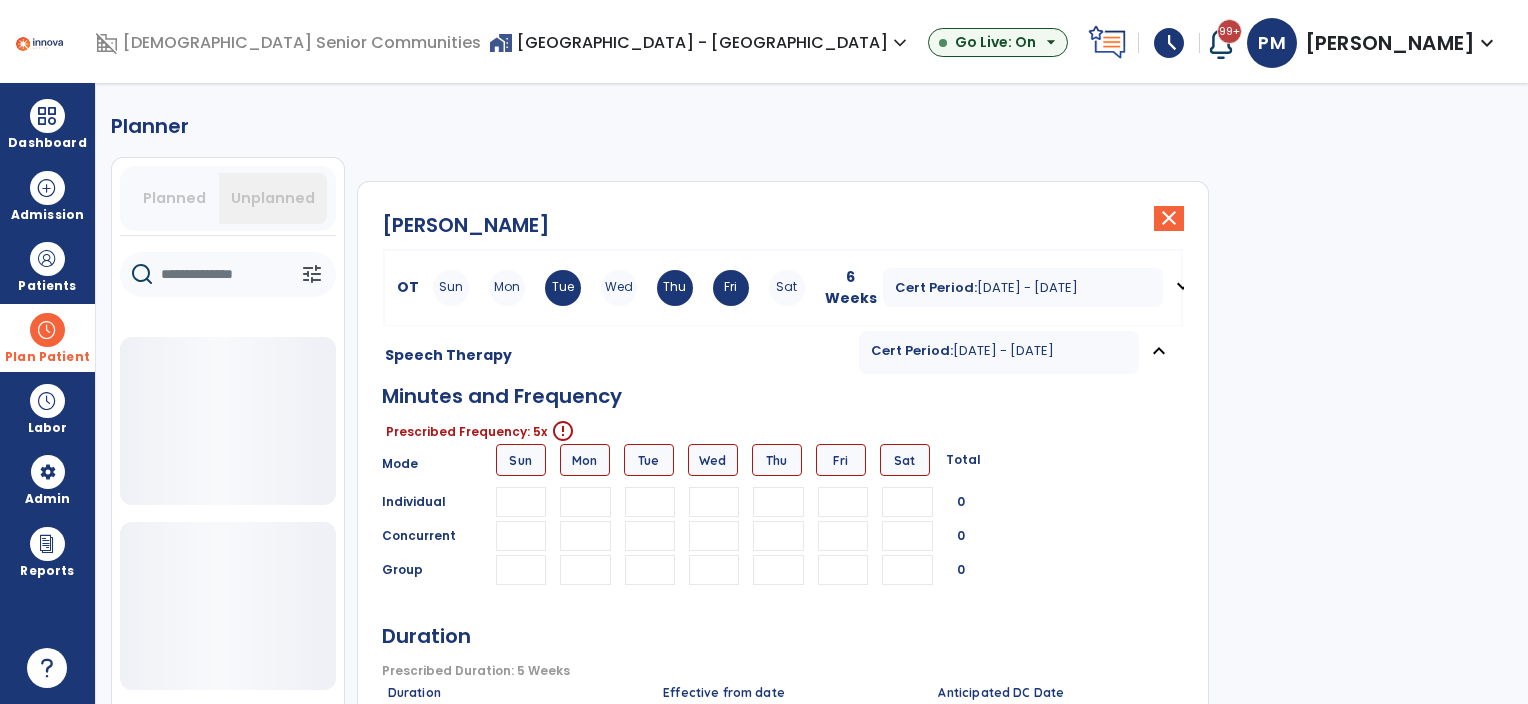 click at bounding box center [585, 502] 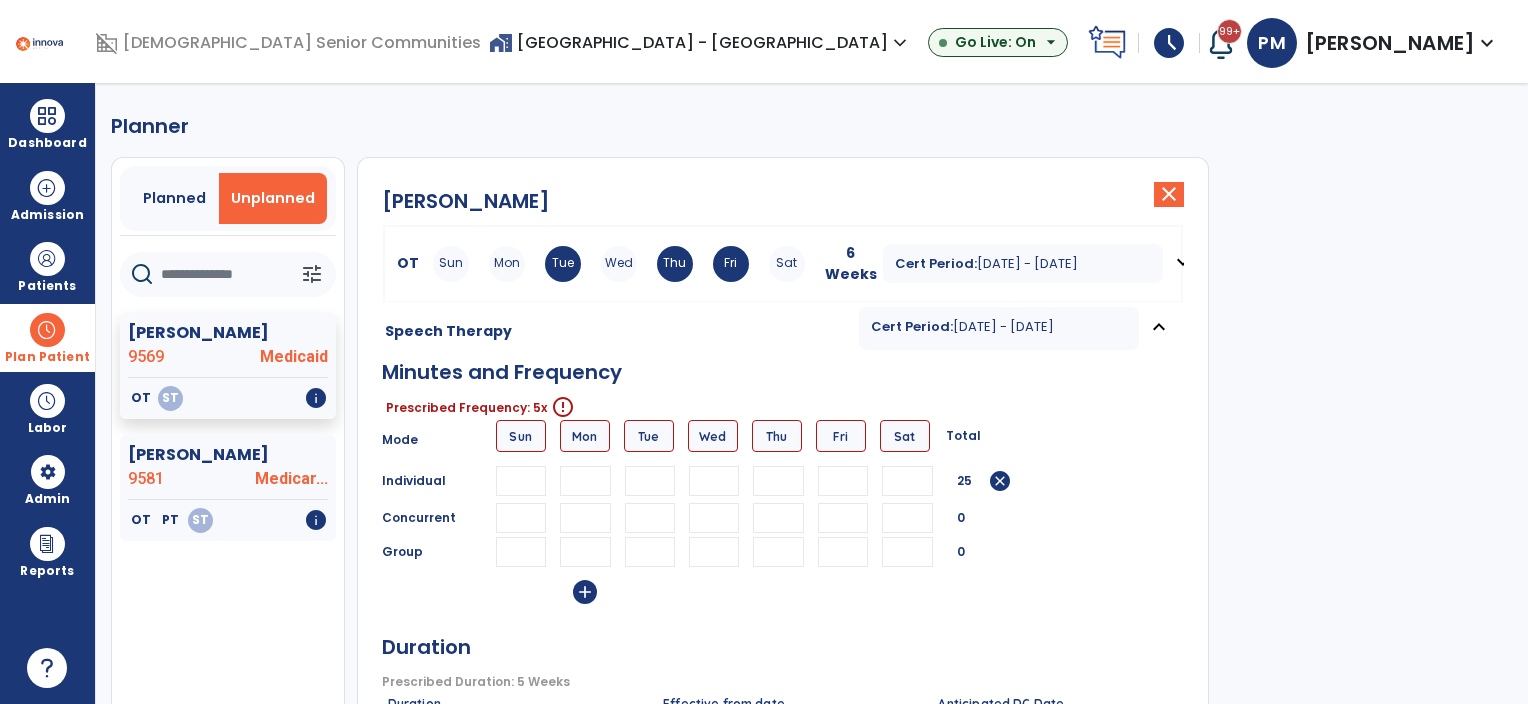 type on "**" 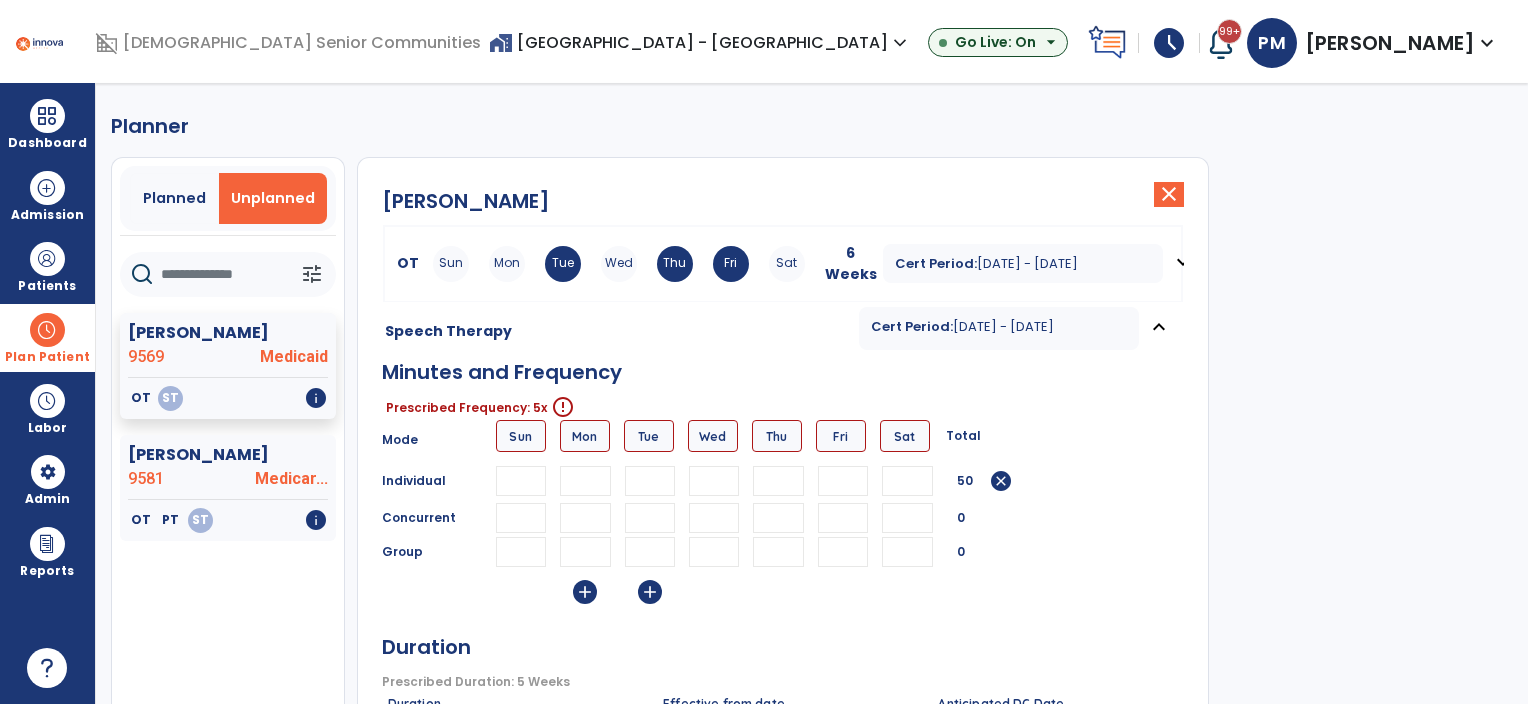 type on "**" 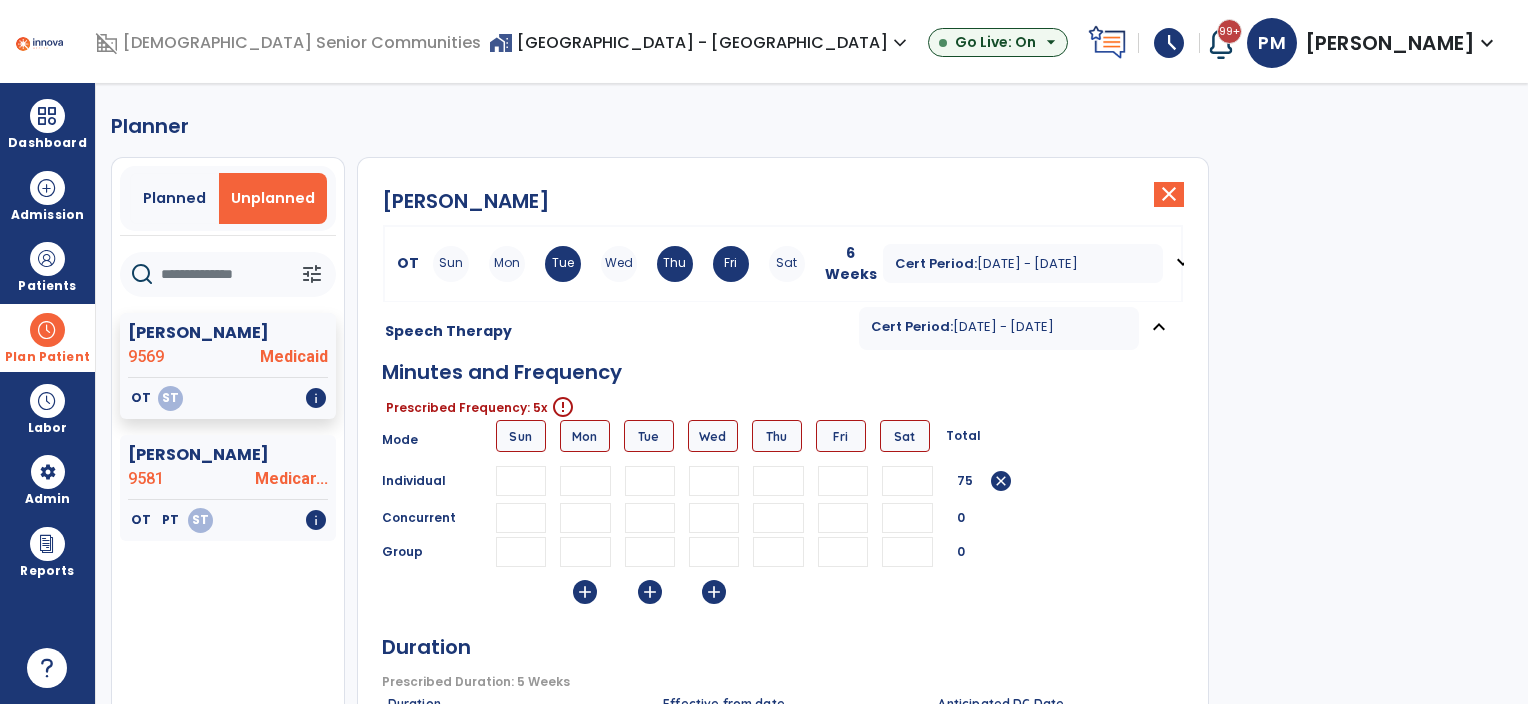 type on "**" 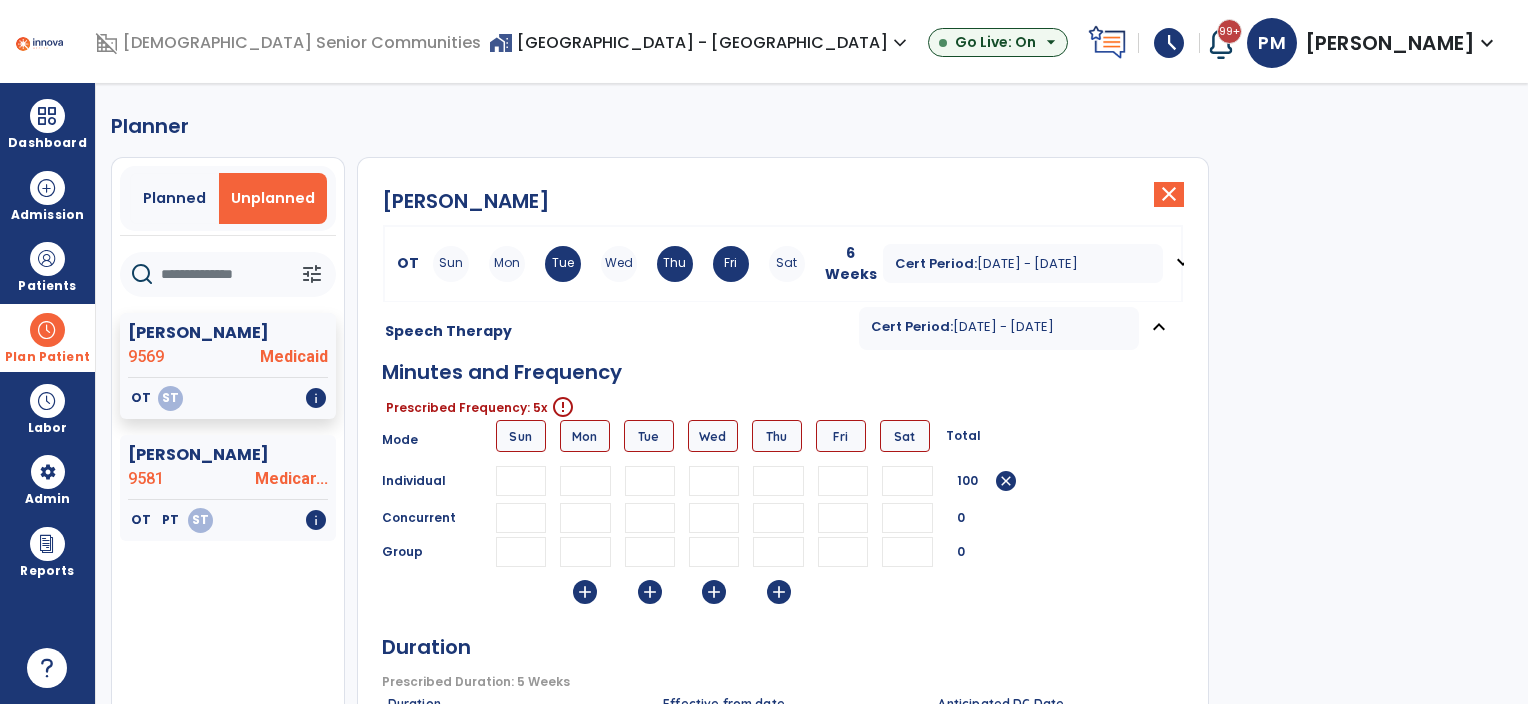 type on "**" 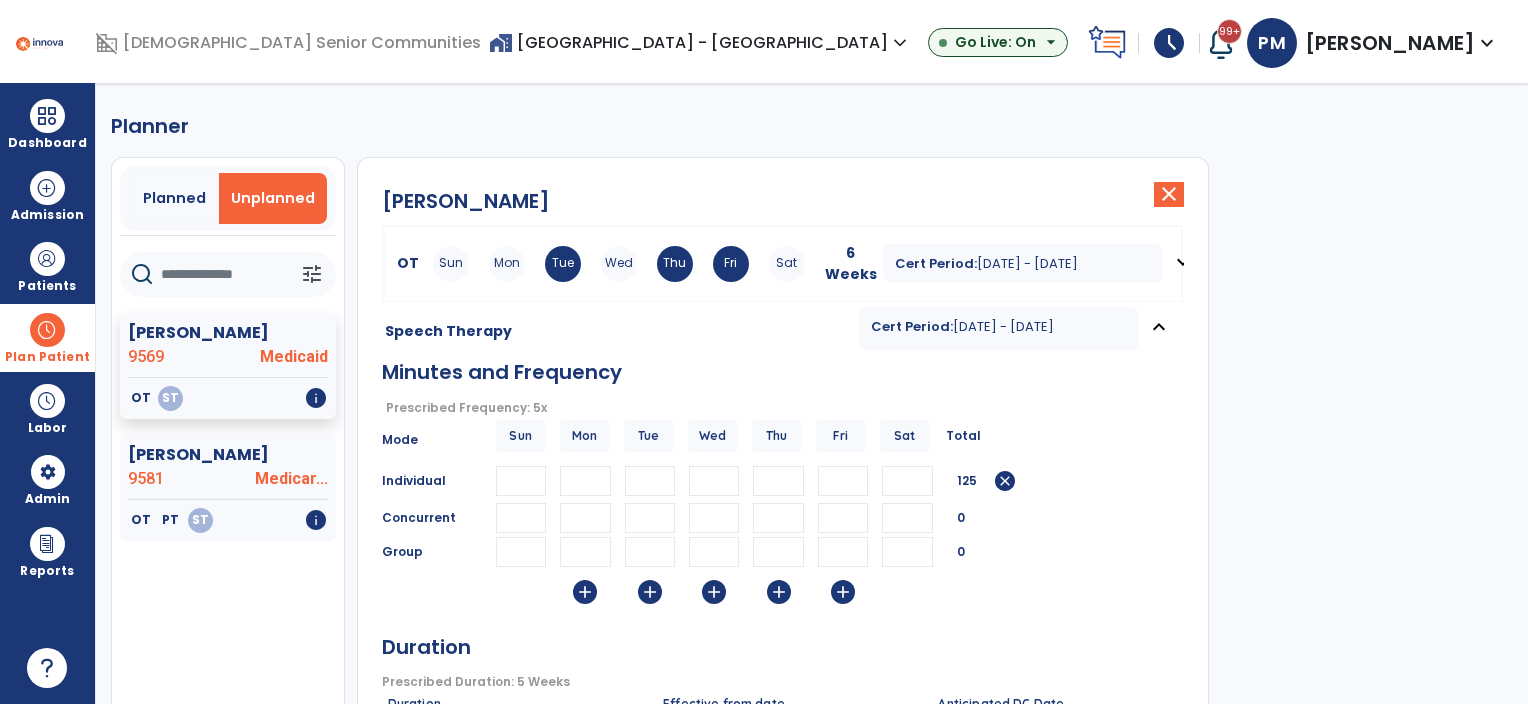 type on "**" 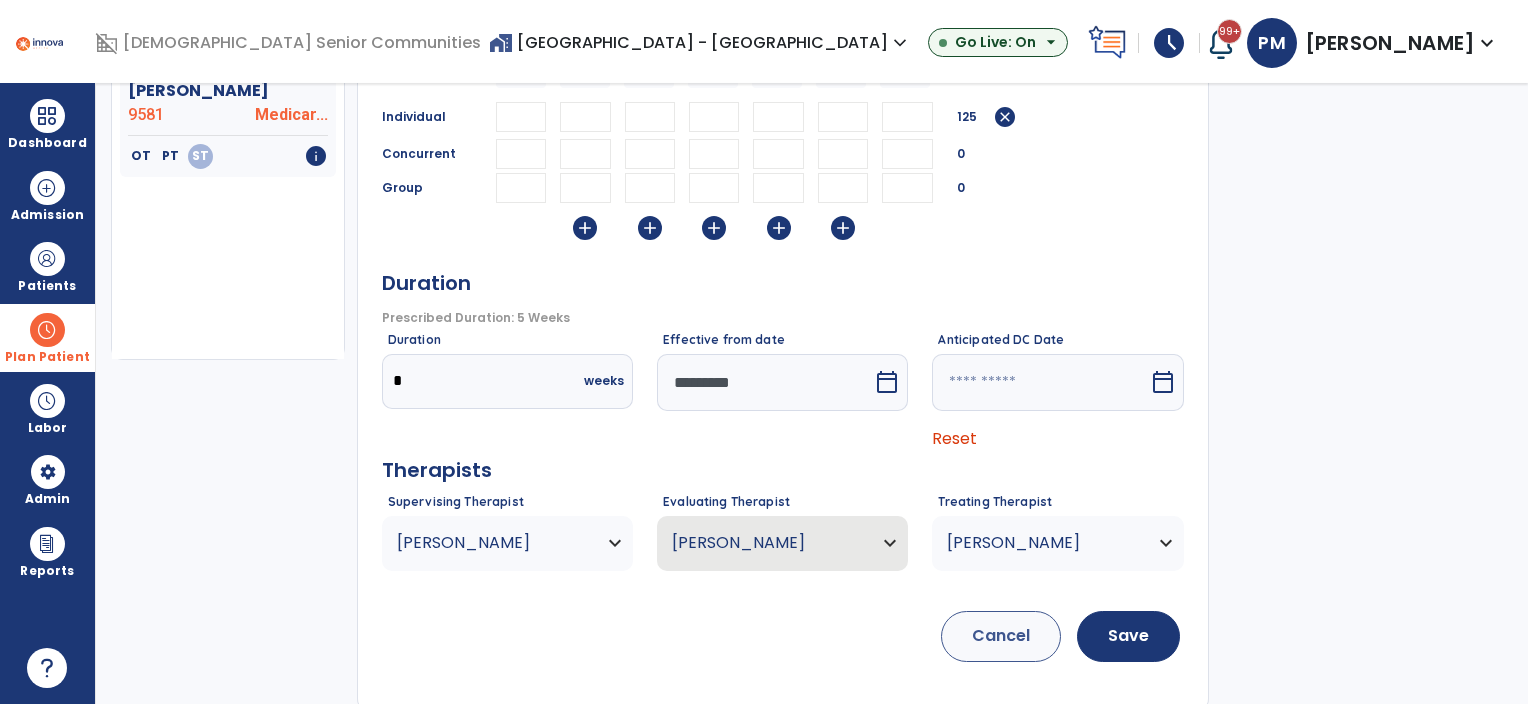scroll, scrollTop: 368, scrollLeft: 0, axis: vertical 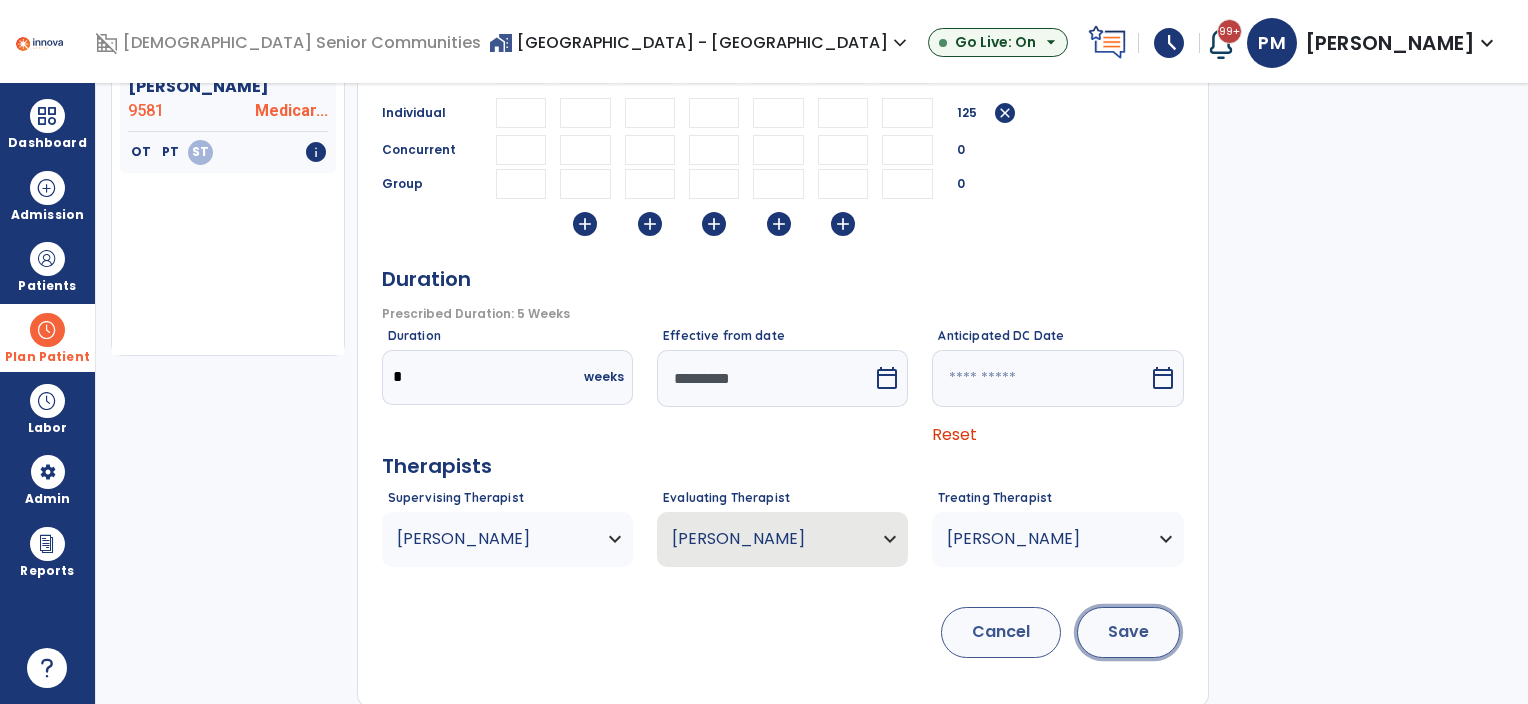 click on "Save" at bounding box center [1128, 632] 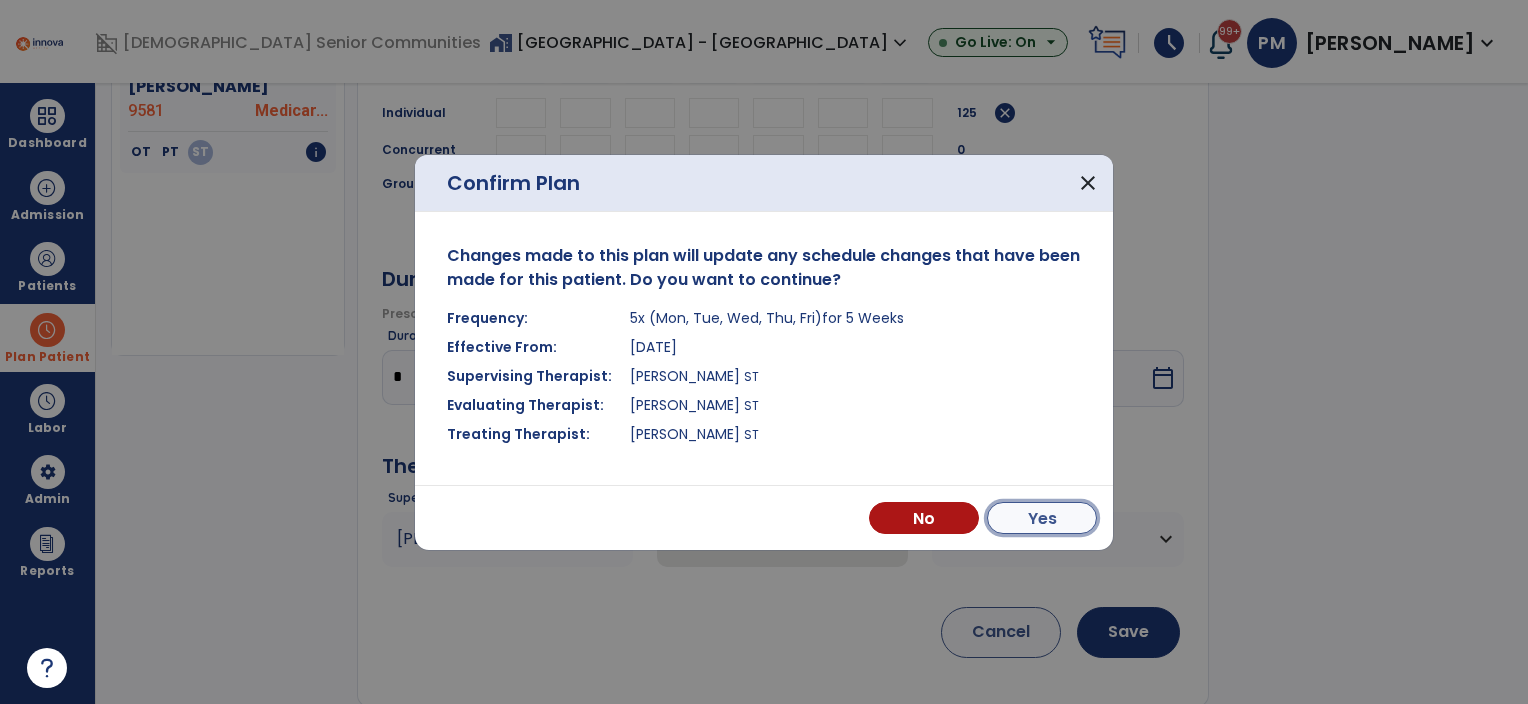 click on "Yes" at bounding box center [1042, 518] 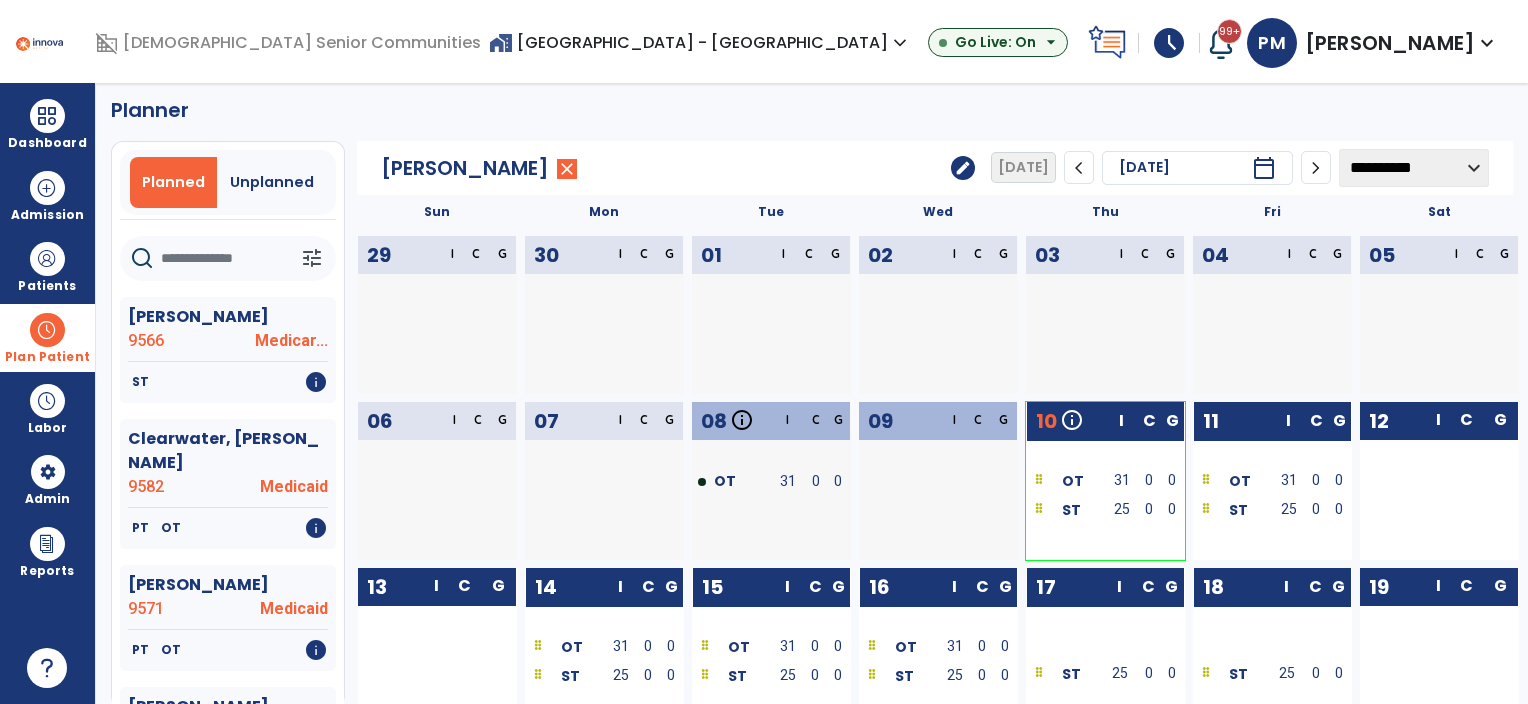 scroll, scrollTop: 0, scrollLeft: 0, axis: both 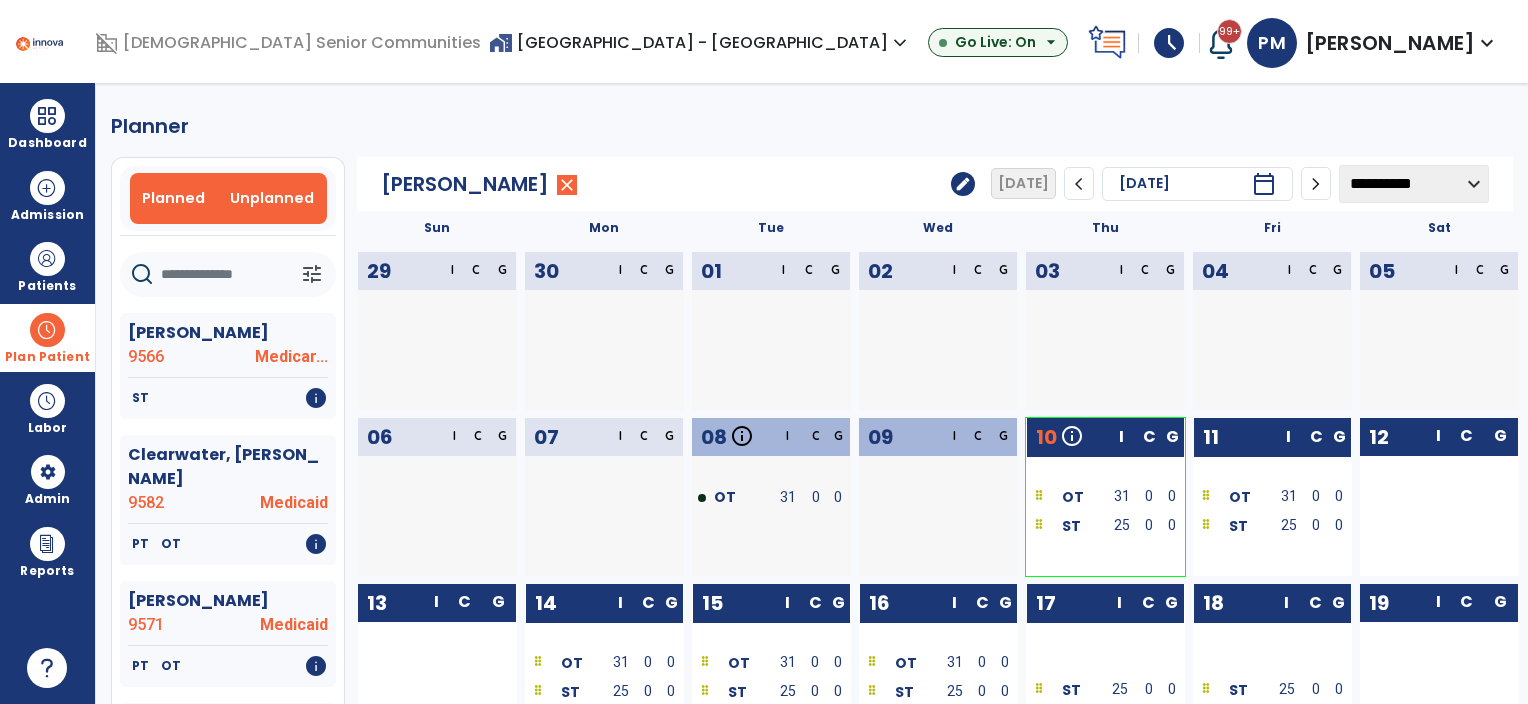 click on "Unplanned" at bounding box center (272, 198) 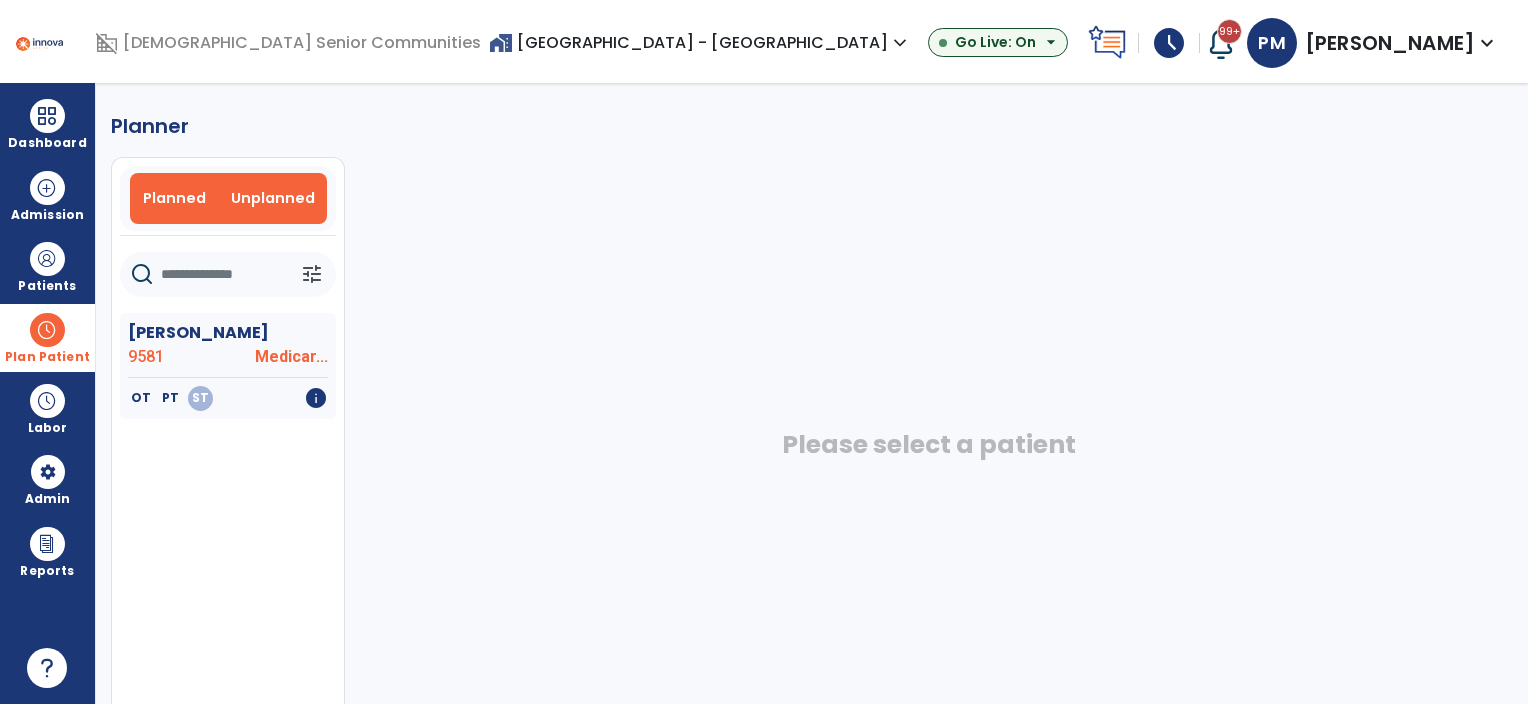 click on "Planned" at bounding box center (174, 198) 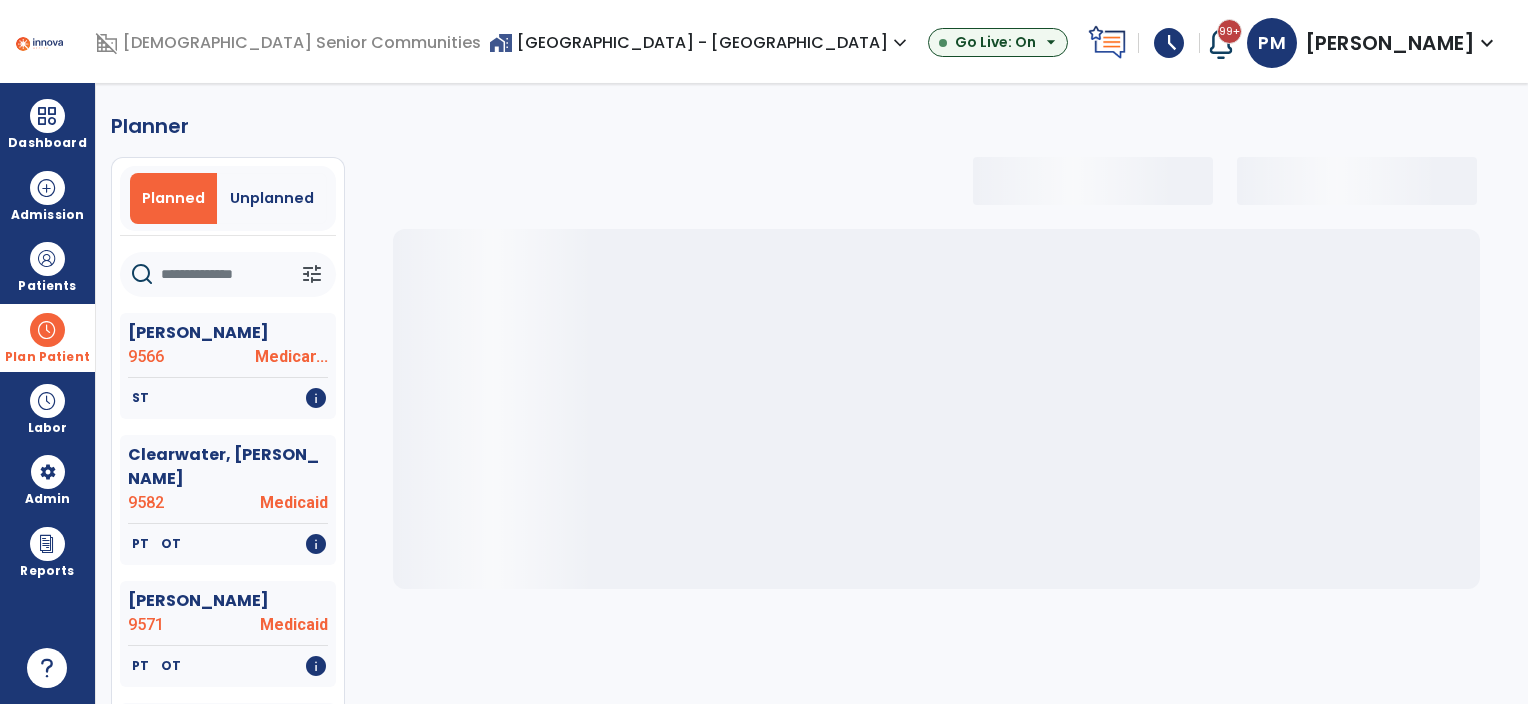 select on "***" 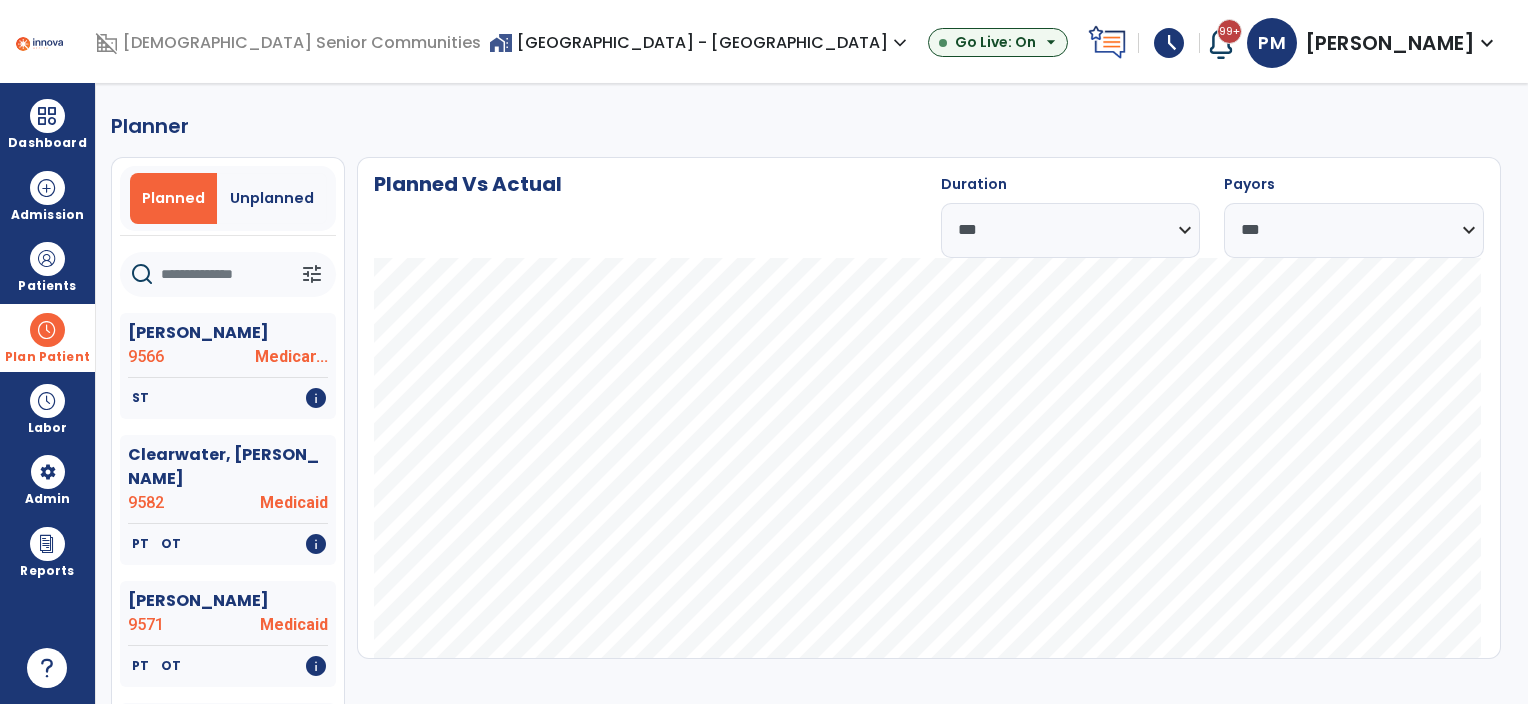click on "Planned" at bounding box center [173, 198] 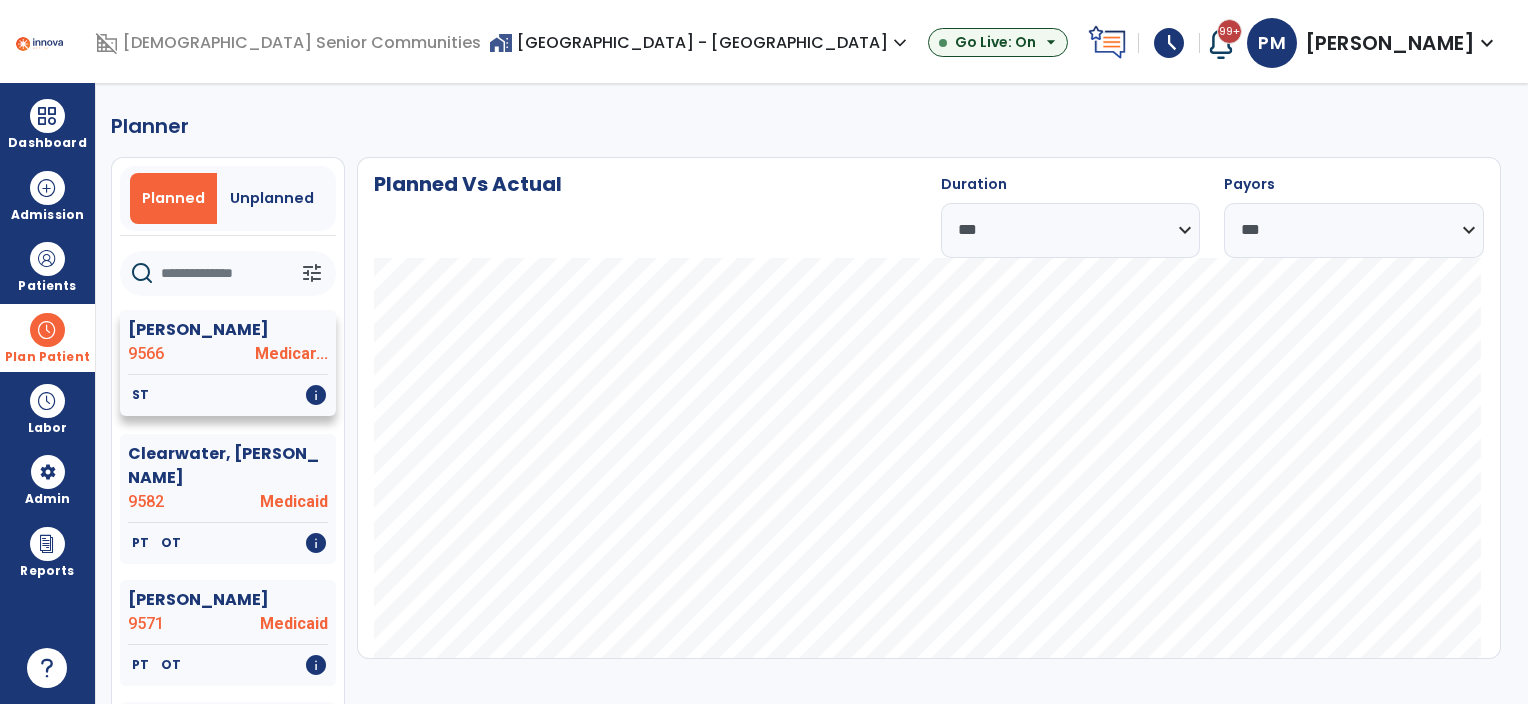 scroll, scrollTop: 0, scrollLeft: 0, axis: both 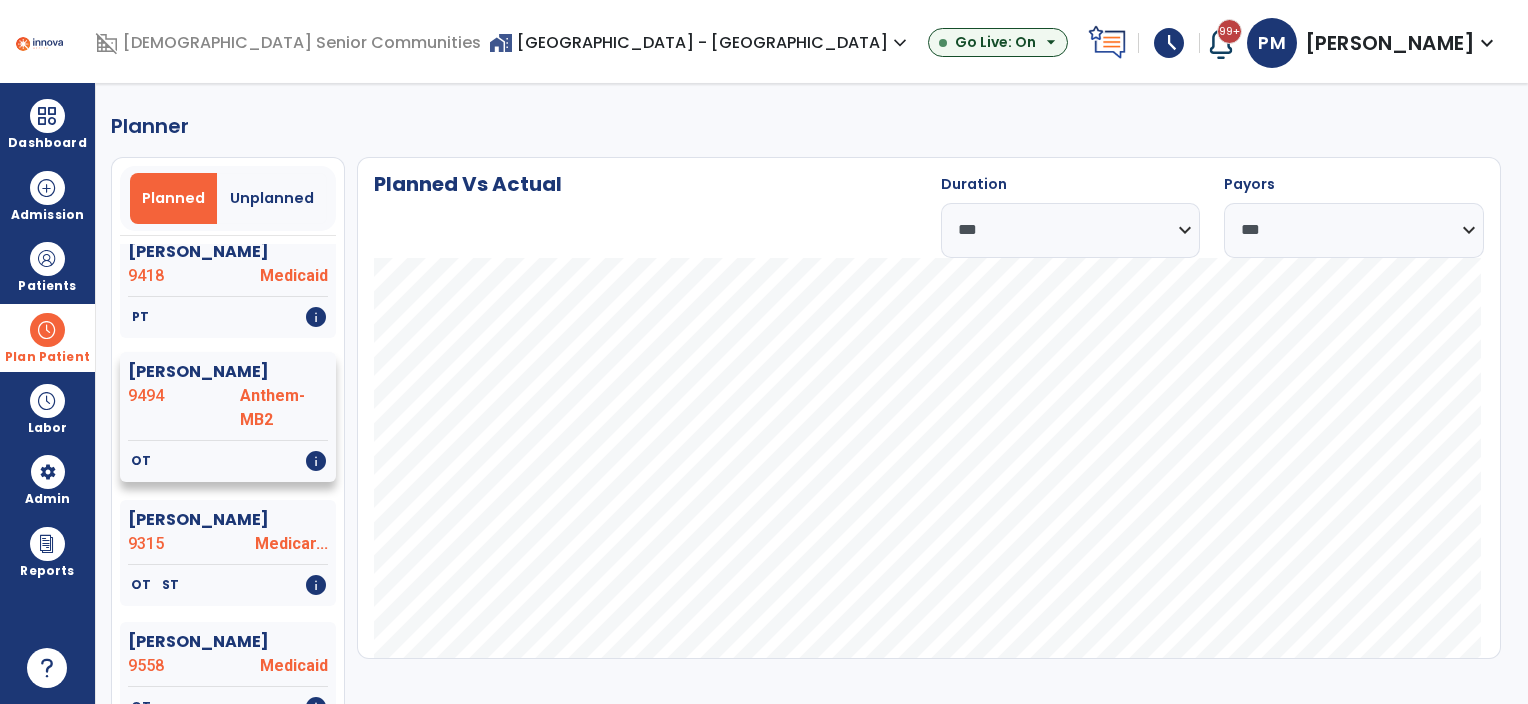 click on "9494" 